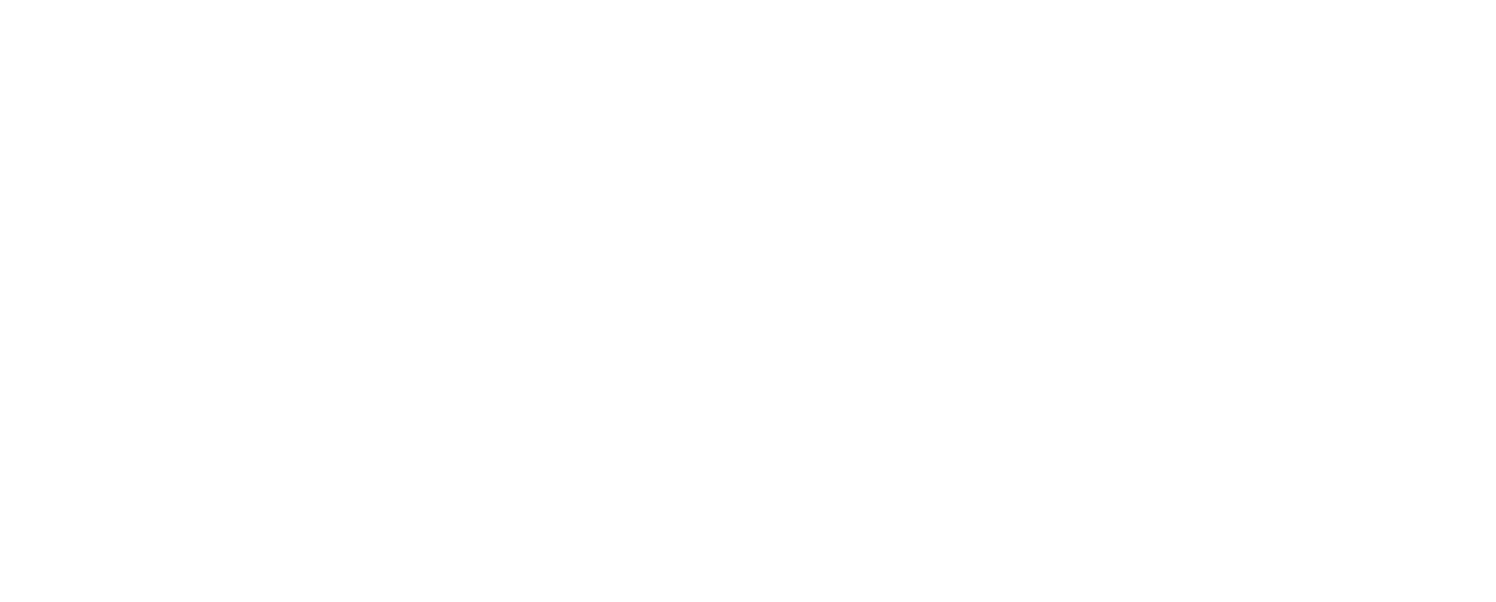 scroll, scrollTop: 0, scrollLeft: 0, axis: both 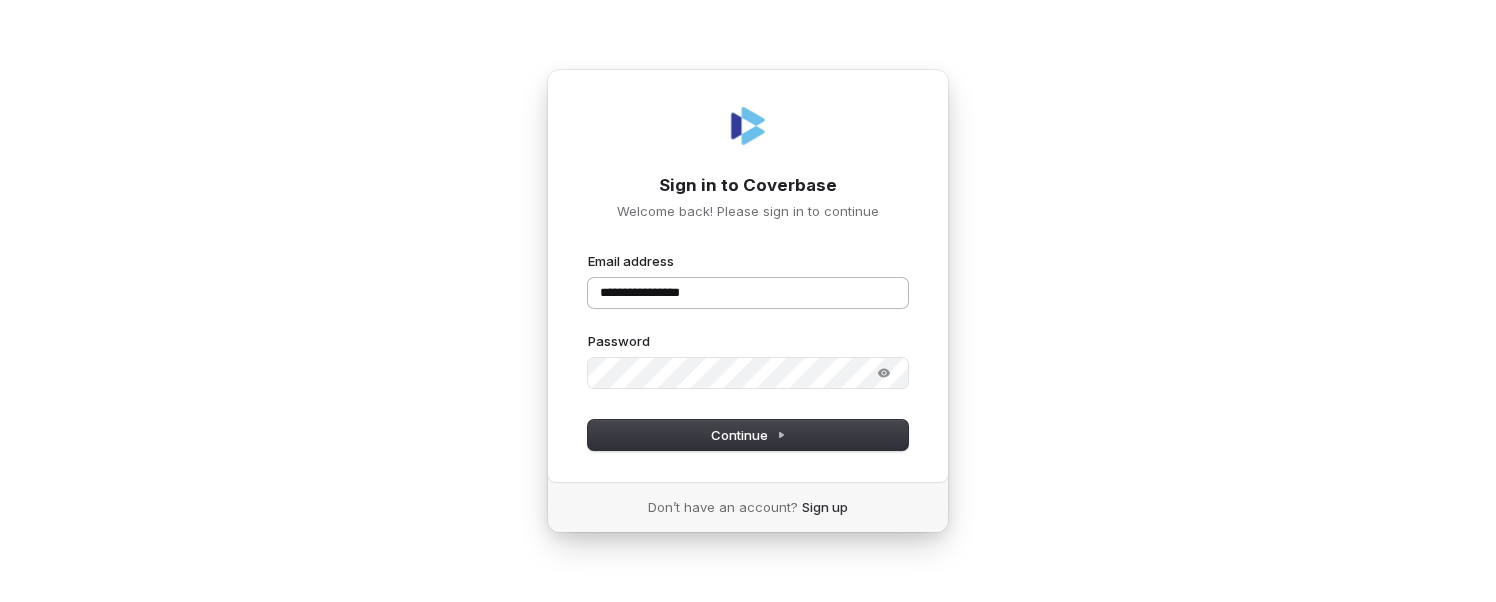 click on "**********" at bounding box center [748, 293] 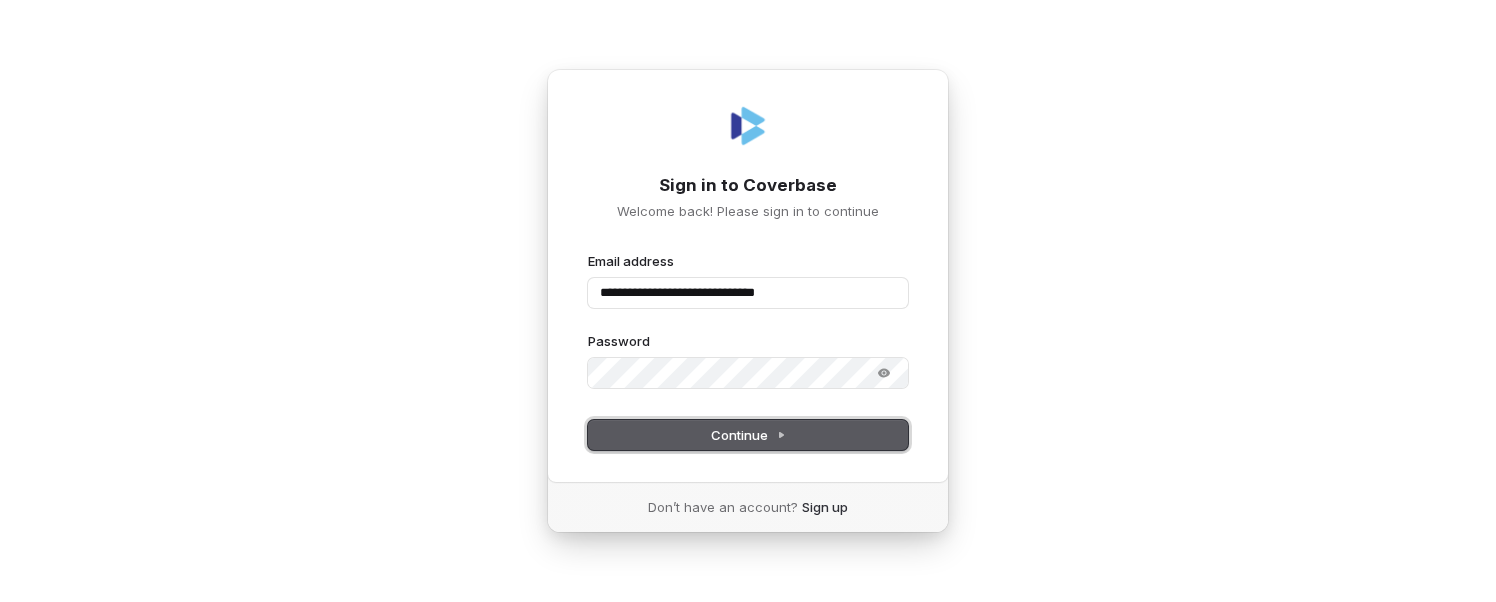 click 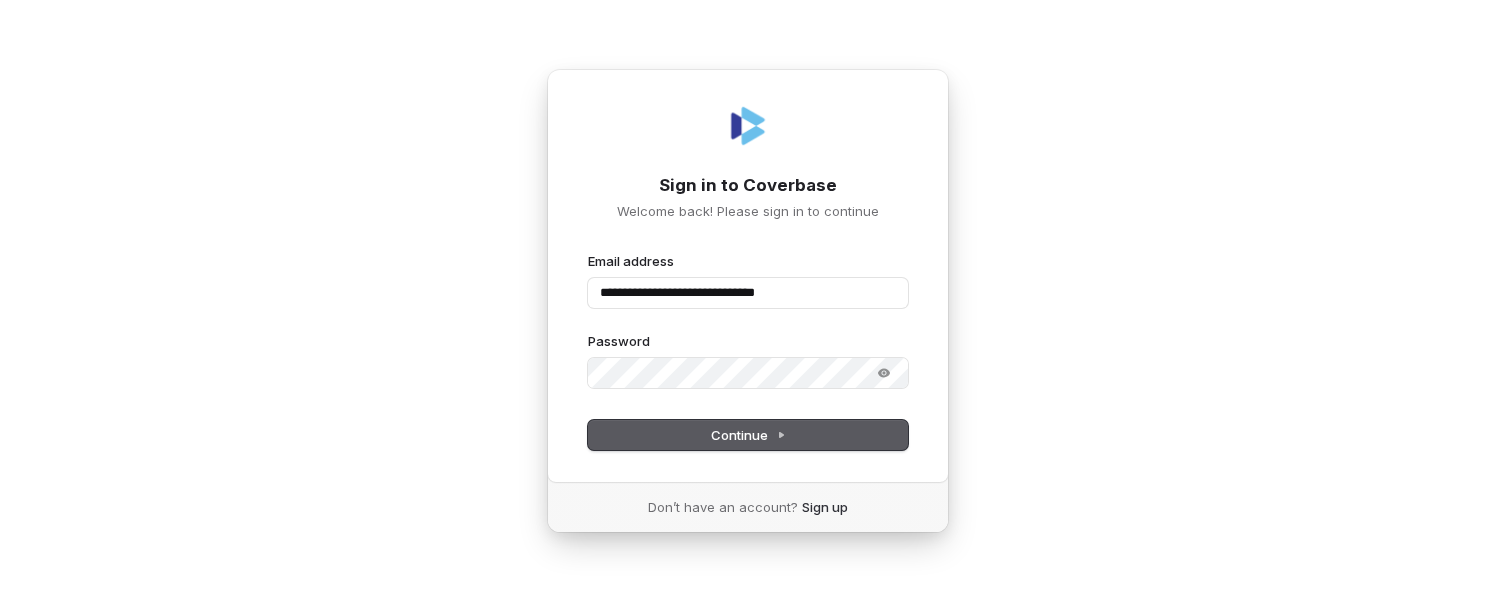 type on "**********" 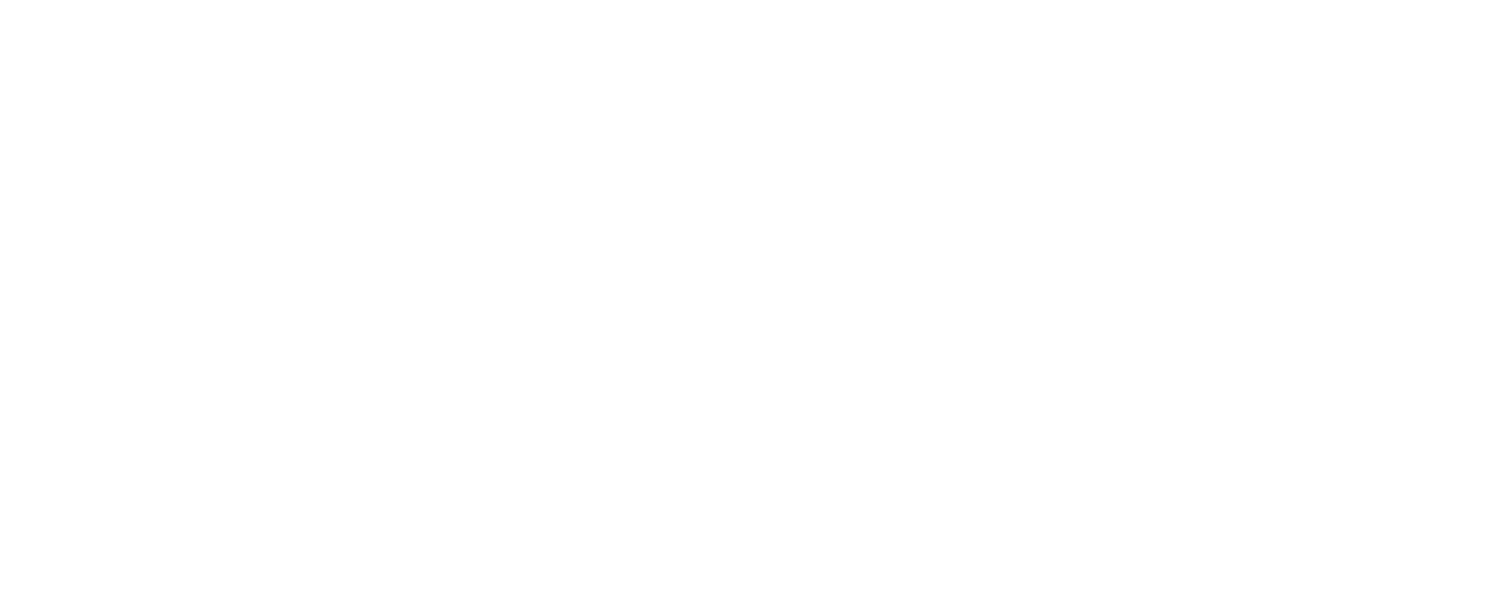 scroll, scrollTop: 0, scrollLeft: 0, axis: both 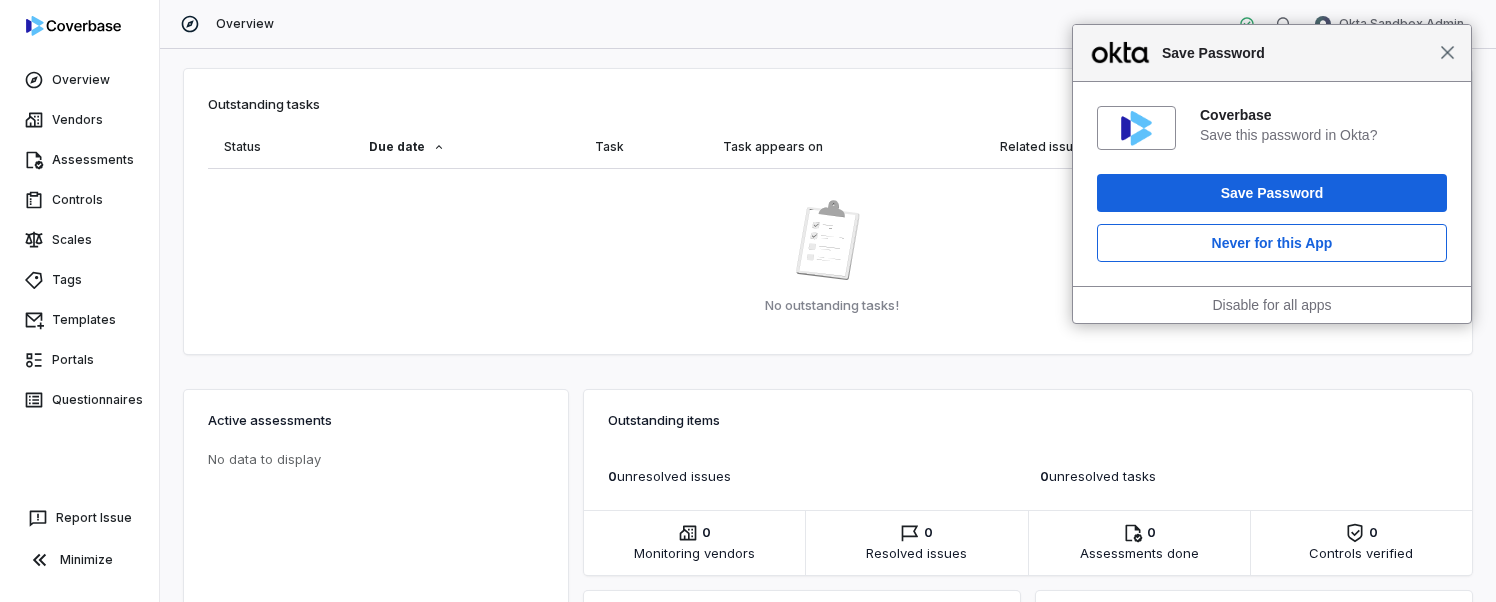 click on "Close" at bounding box center (1447, 52) 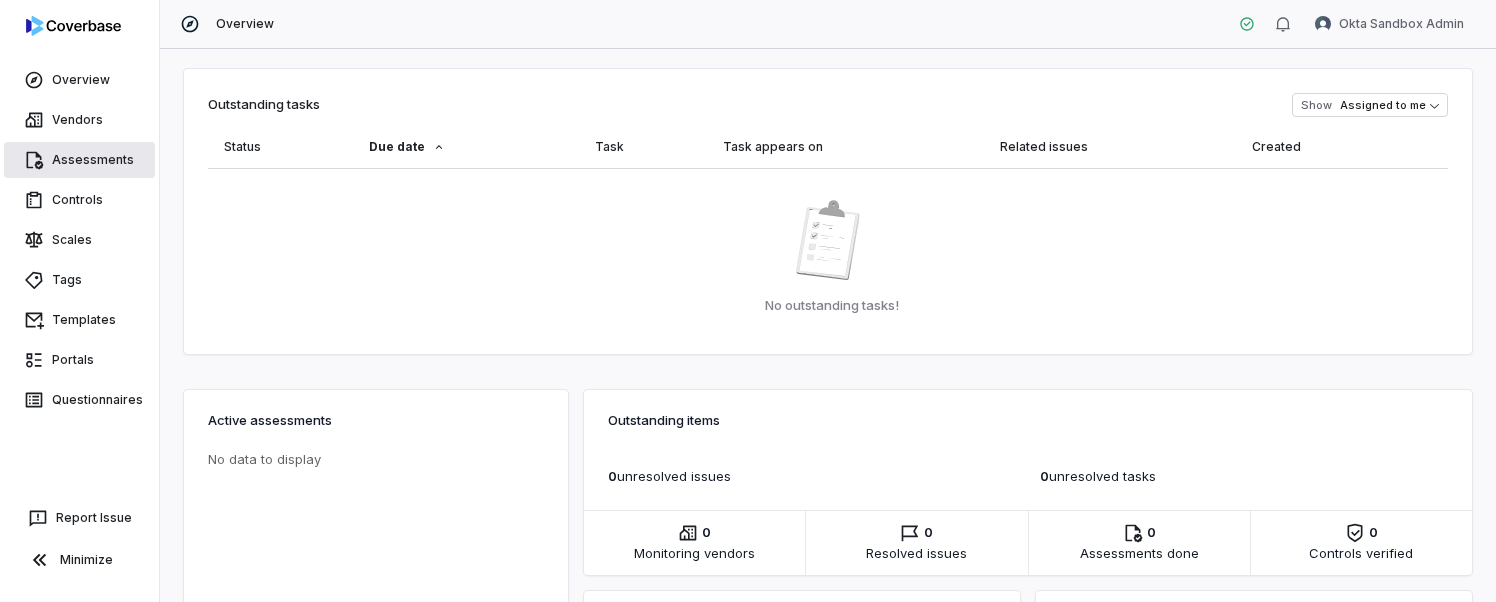 click on "Assessments" at bounding box center (79, 160) 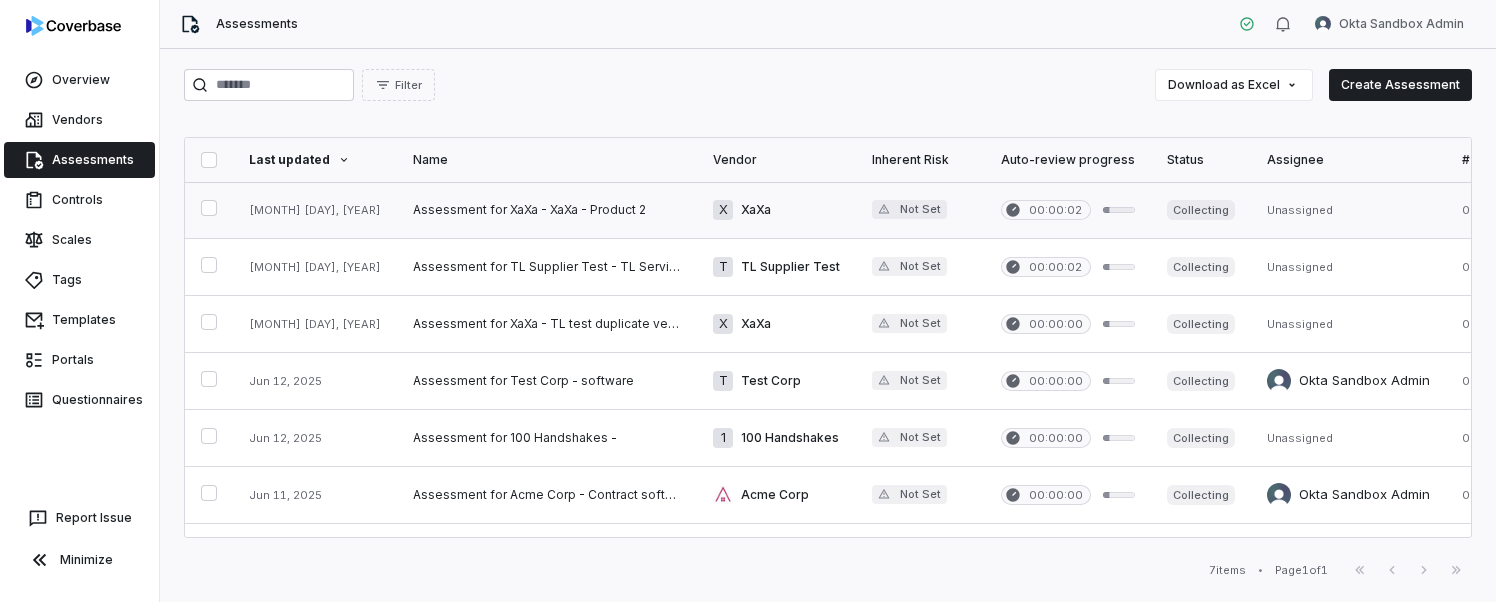 click at bounding box center (547, 210) 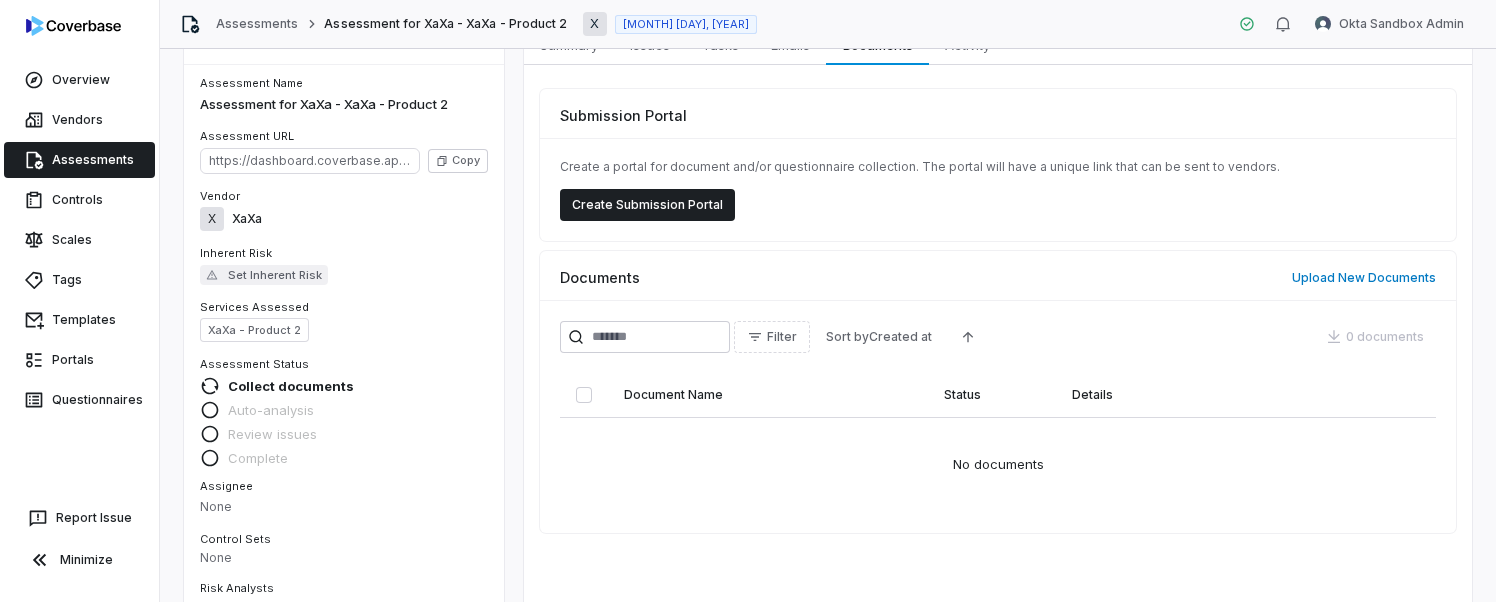 scroll, scrollTop: 0, scrollLeft: 0, axis: both 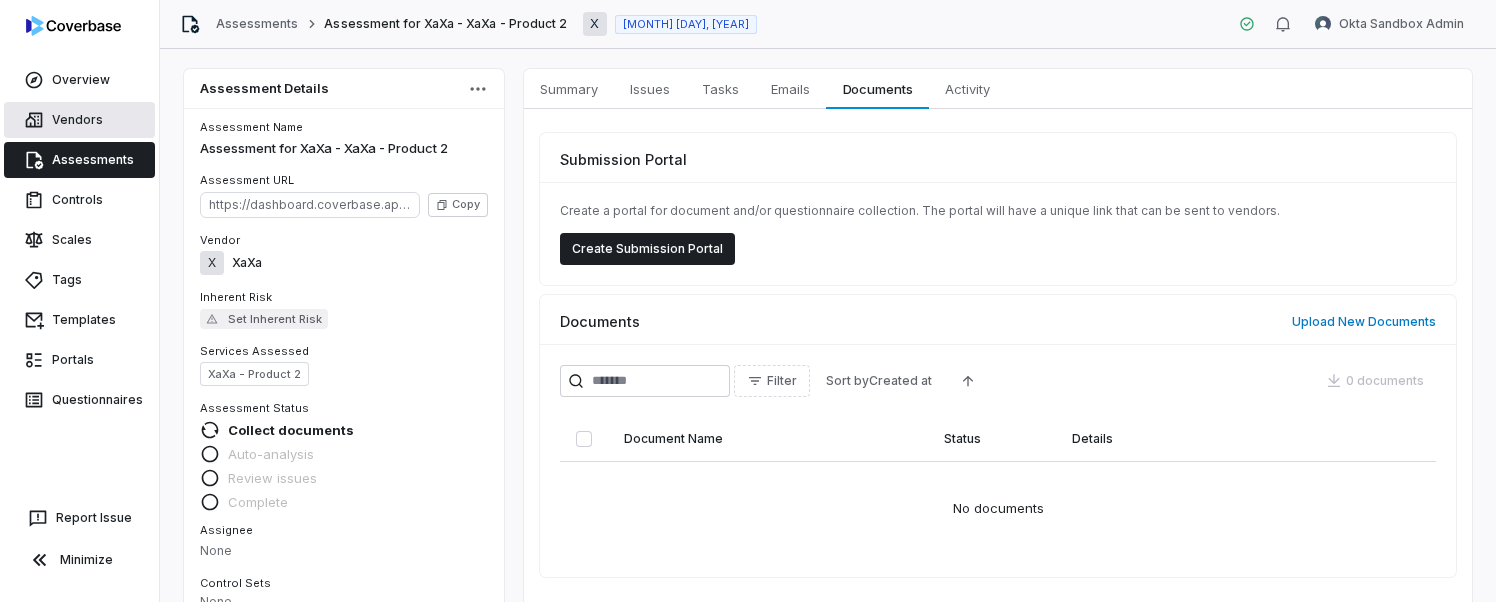 click on "Vendors" at bounding box center [79, 120] 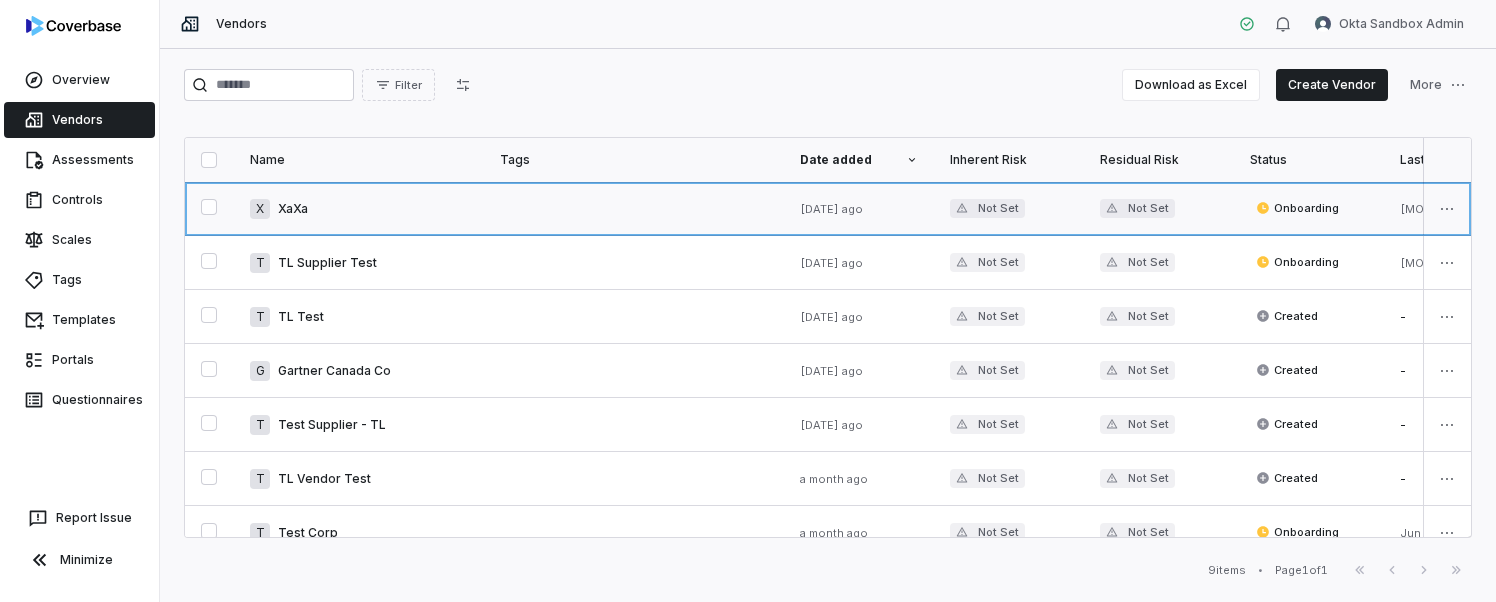 click at bounding box center (359, 208) 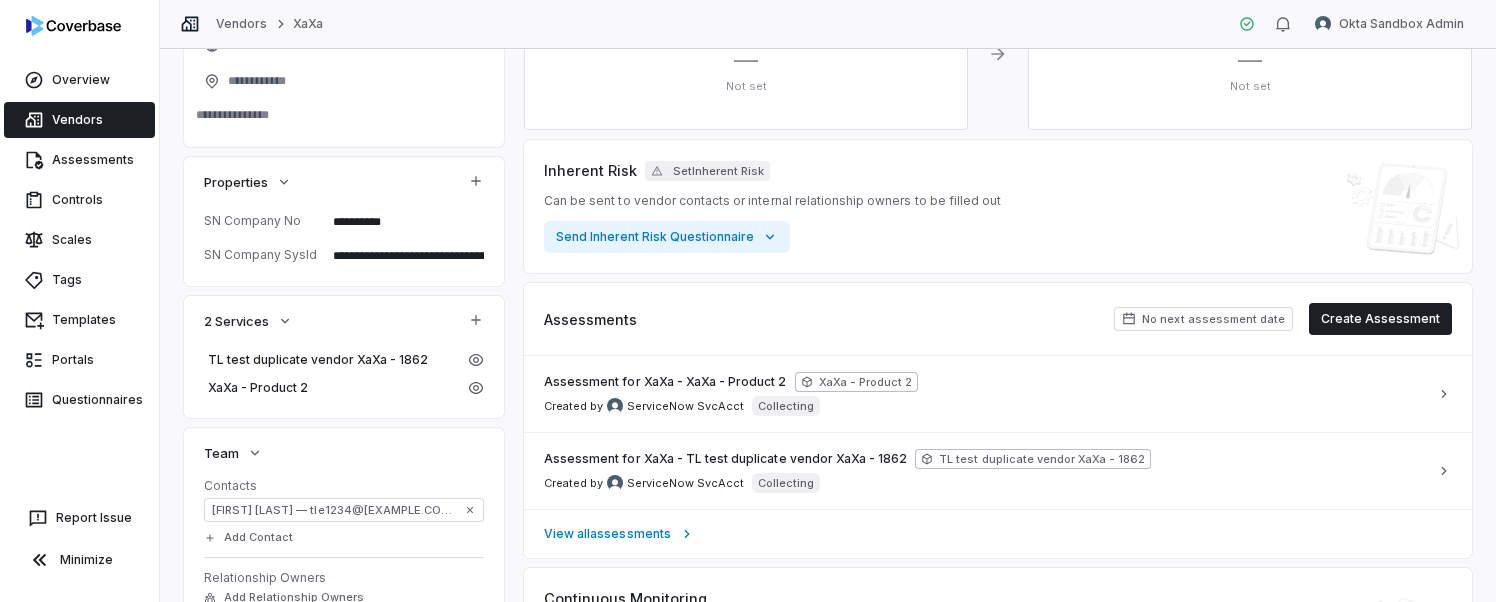 scroll, scrollTop: 0, scrollLeft: 0, axis: both 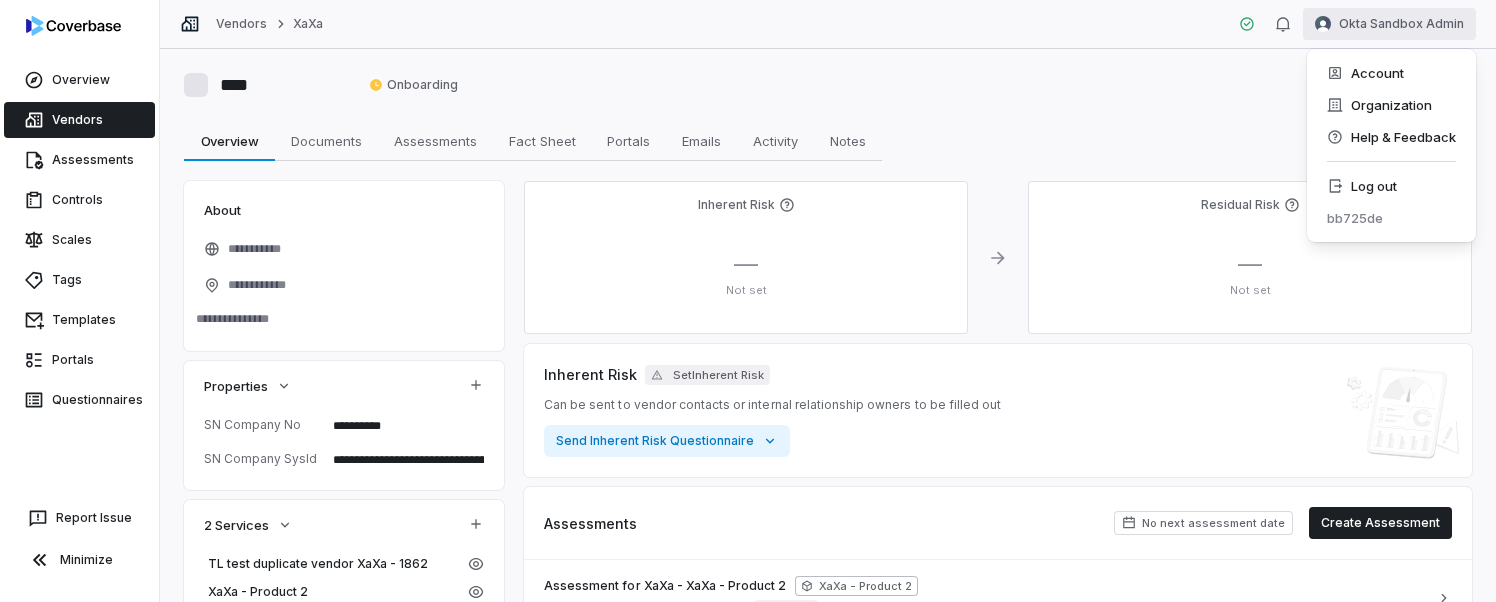 click on "**********" at bounding box center [748, 301] 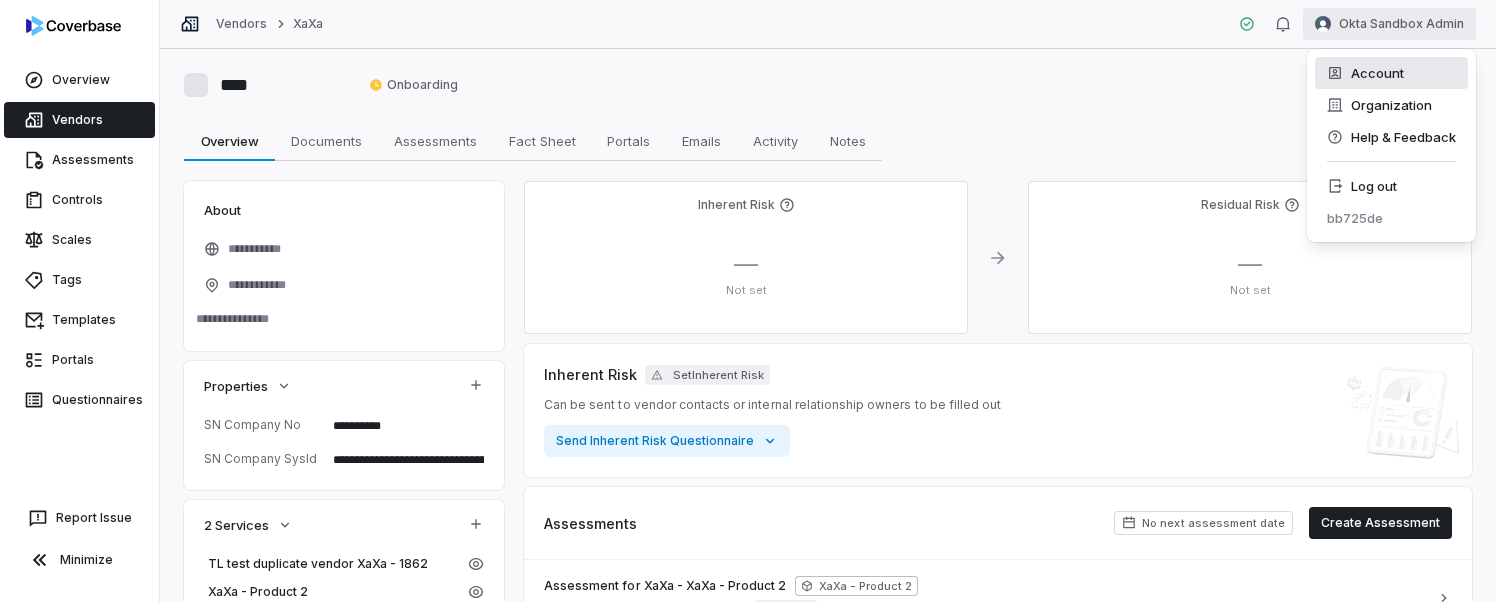 click on "Account" at bounding box center [1391, 73] 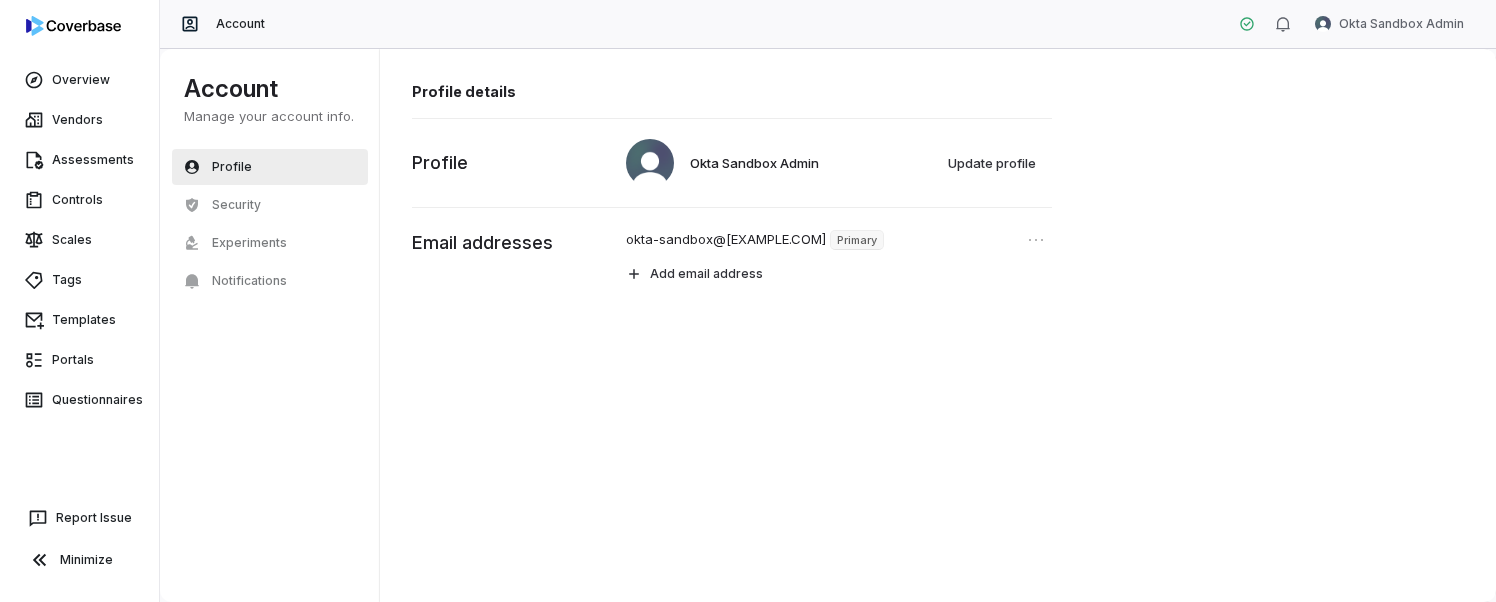 drag, startPoint x: 625, startPoint y: 239, endPoint x: 842, endPoint y: 242, distance: 217.02074 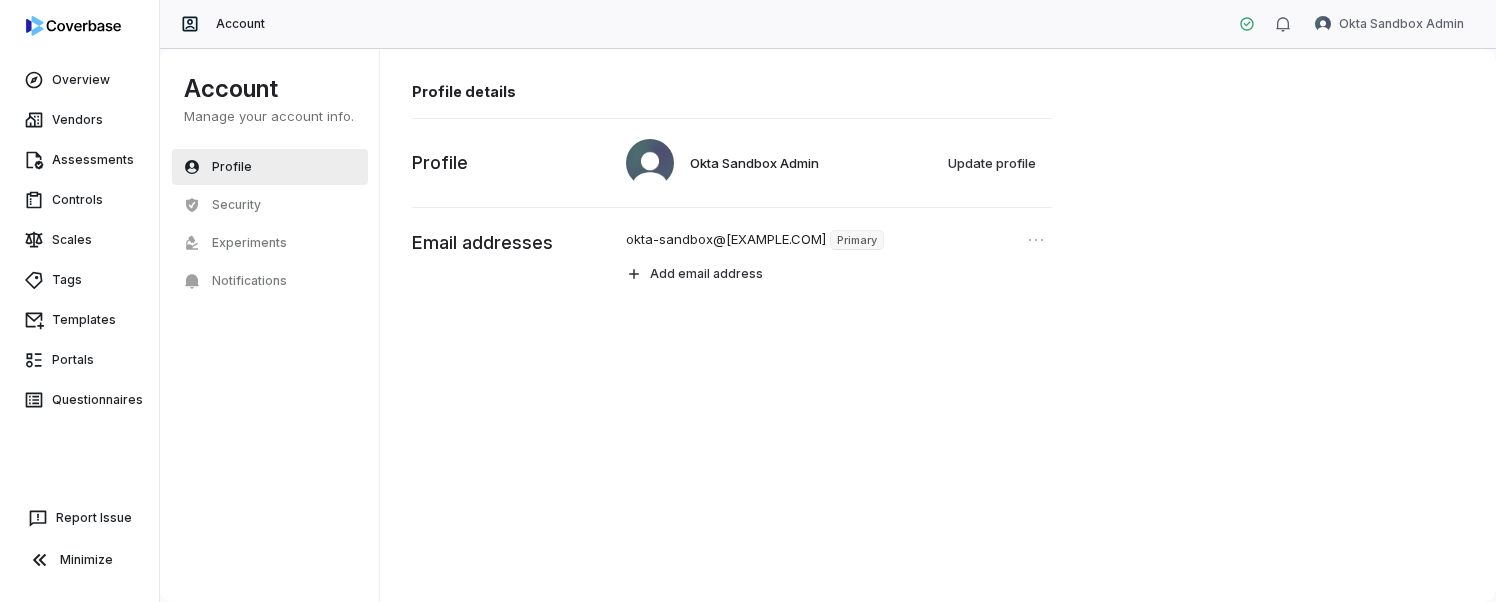 copy on "okta-sandbox@[EXAMPLE.COM]" 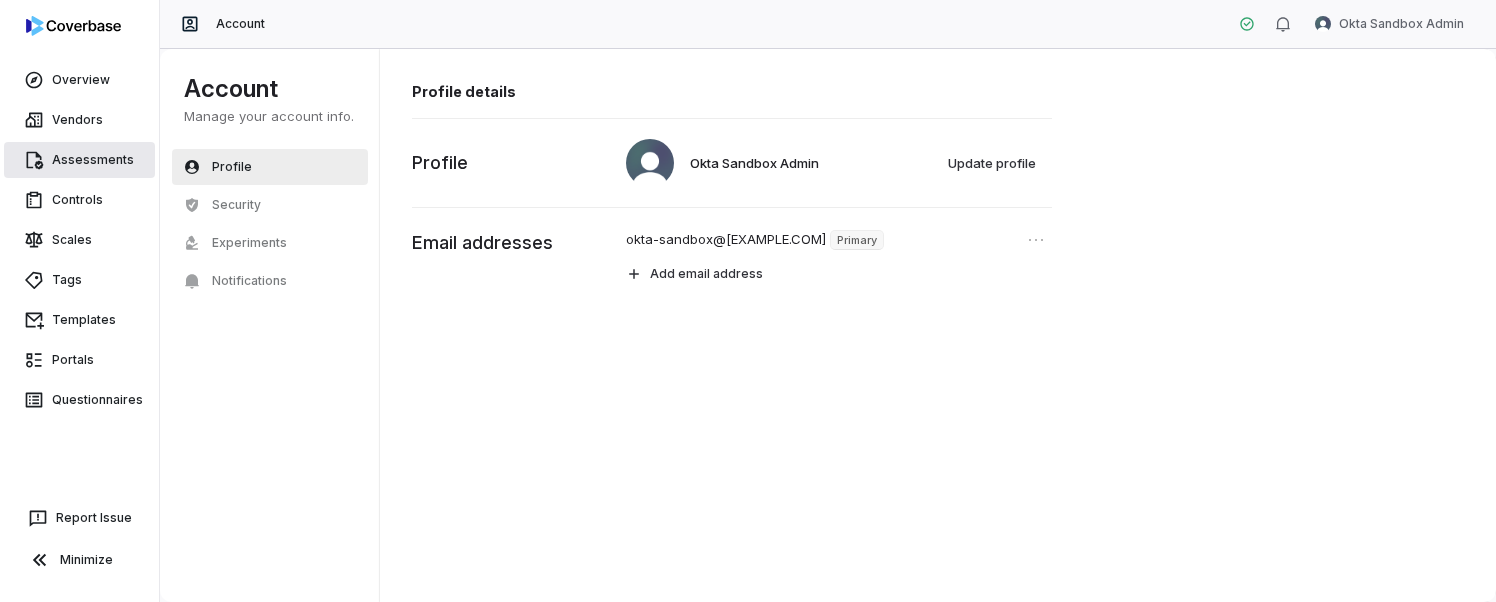 click on "Assessments" at bounding box center [79, 160] 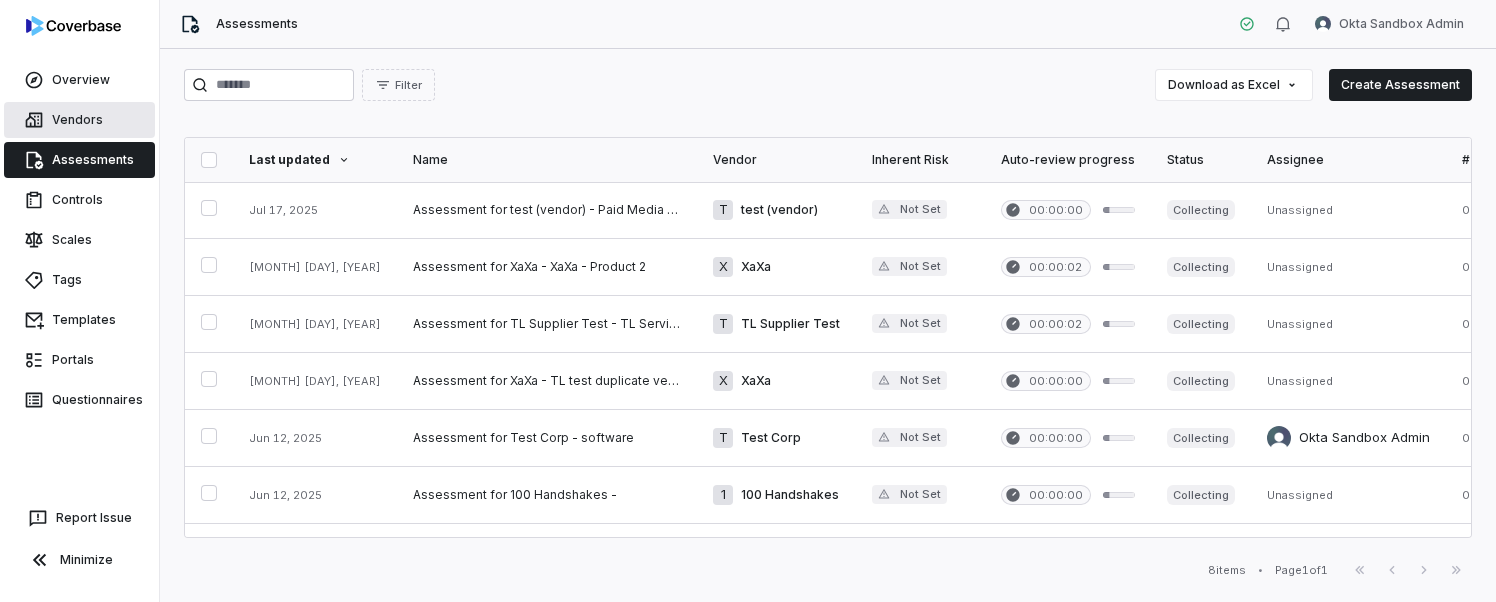click on "Vendors" at bounding box center (79, 120) 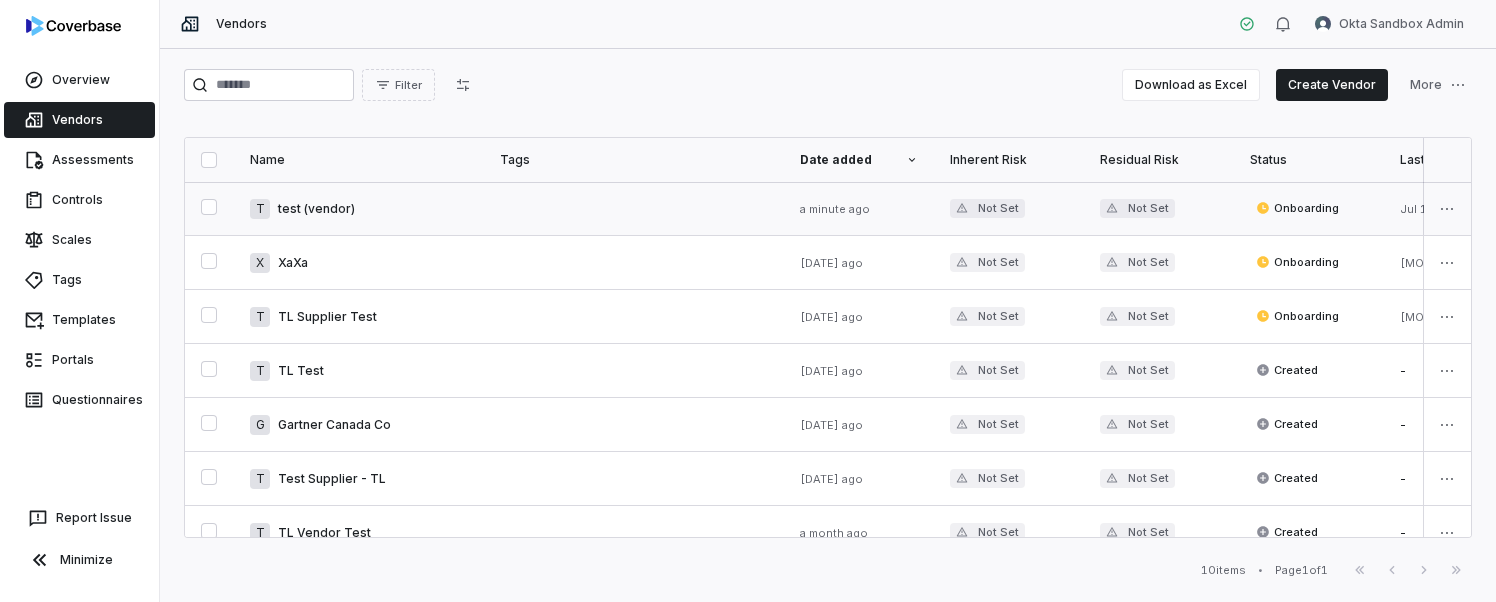click at bounding box center (359, 208) 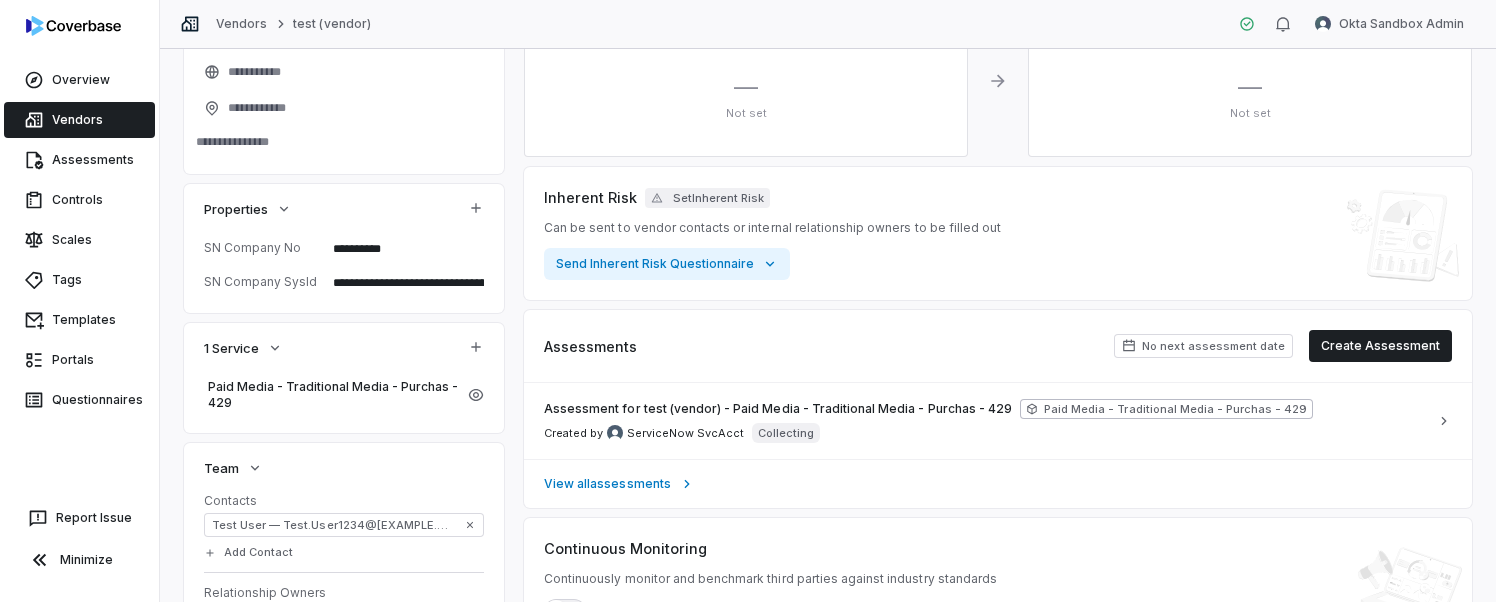 scroll, scrollTop: 175, scrollLeft: 0, axis: vertical 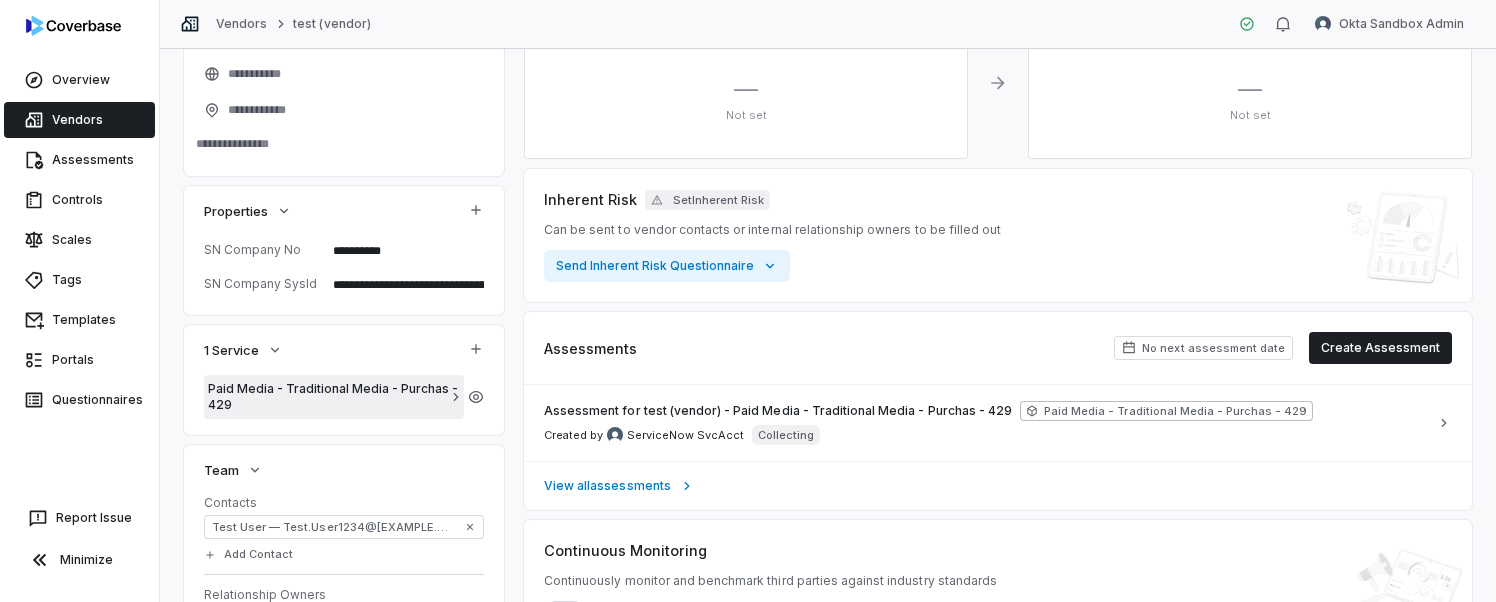 click on "Paid Media - Traditional Media - Purchas - 429" at bounding box center [334, 397] 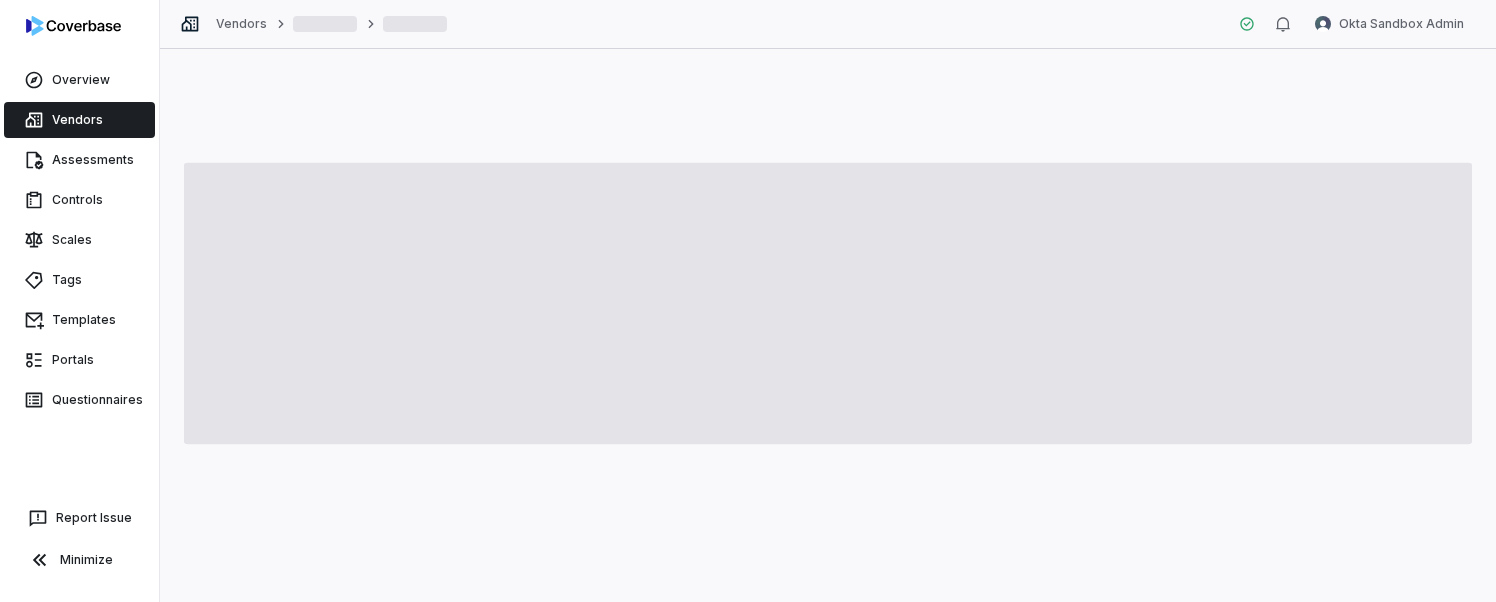 type on "*" 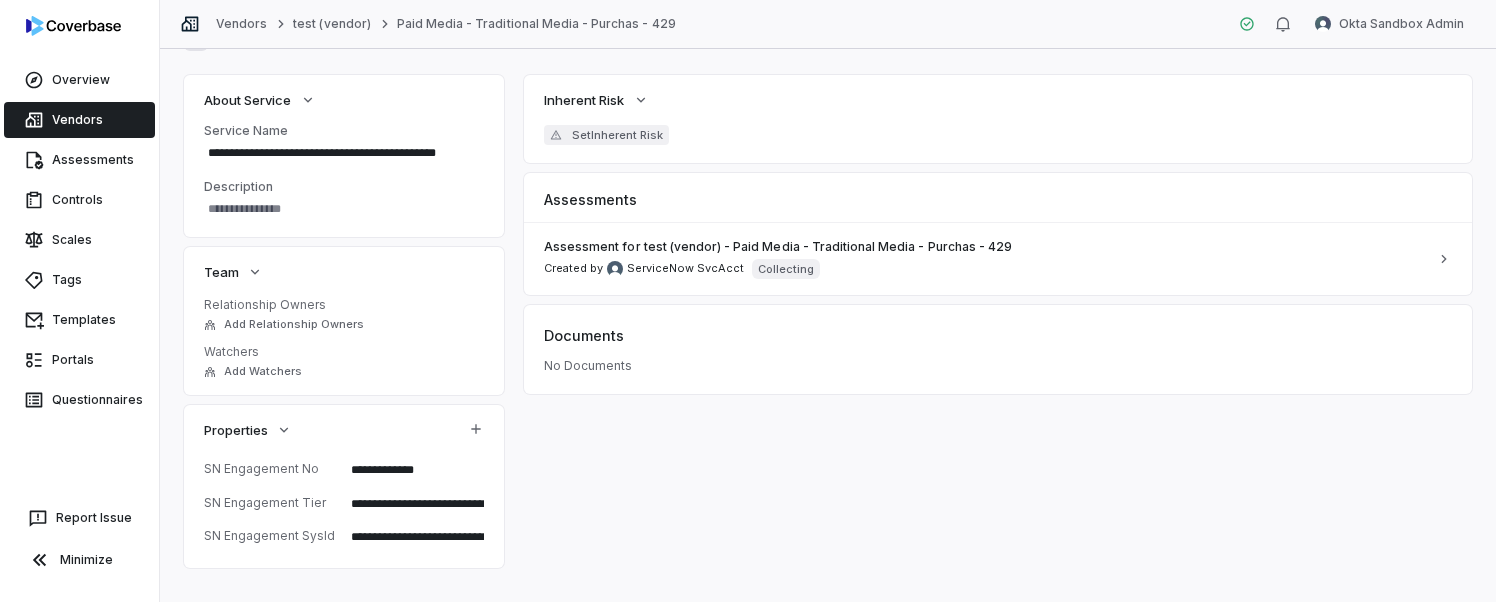 scroll, scrollTop: 72, scrollLeft: 0, axis: vertical 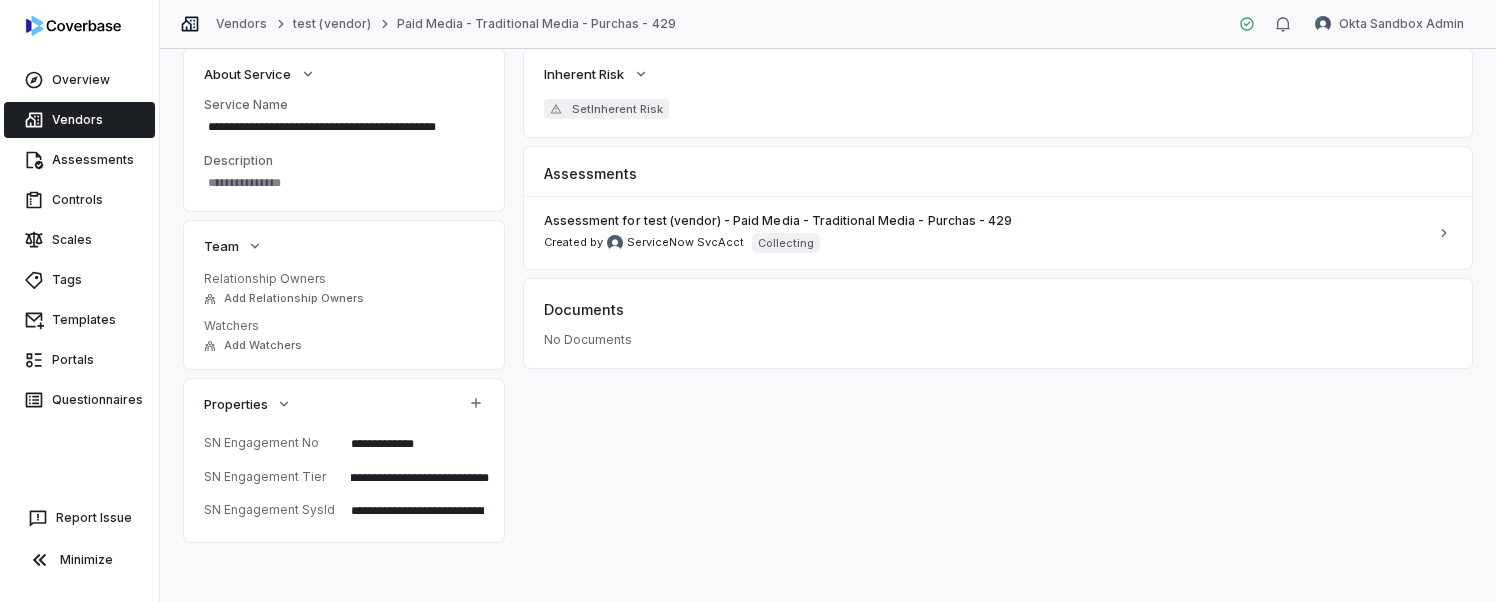 drag, startPoint x: 374, startPoint y: 475, endPoint x: 514, endPoint y: 471, distance: 140.05713 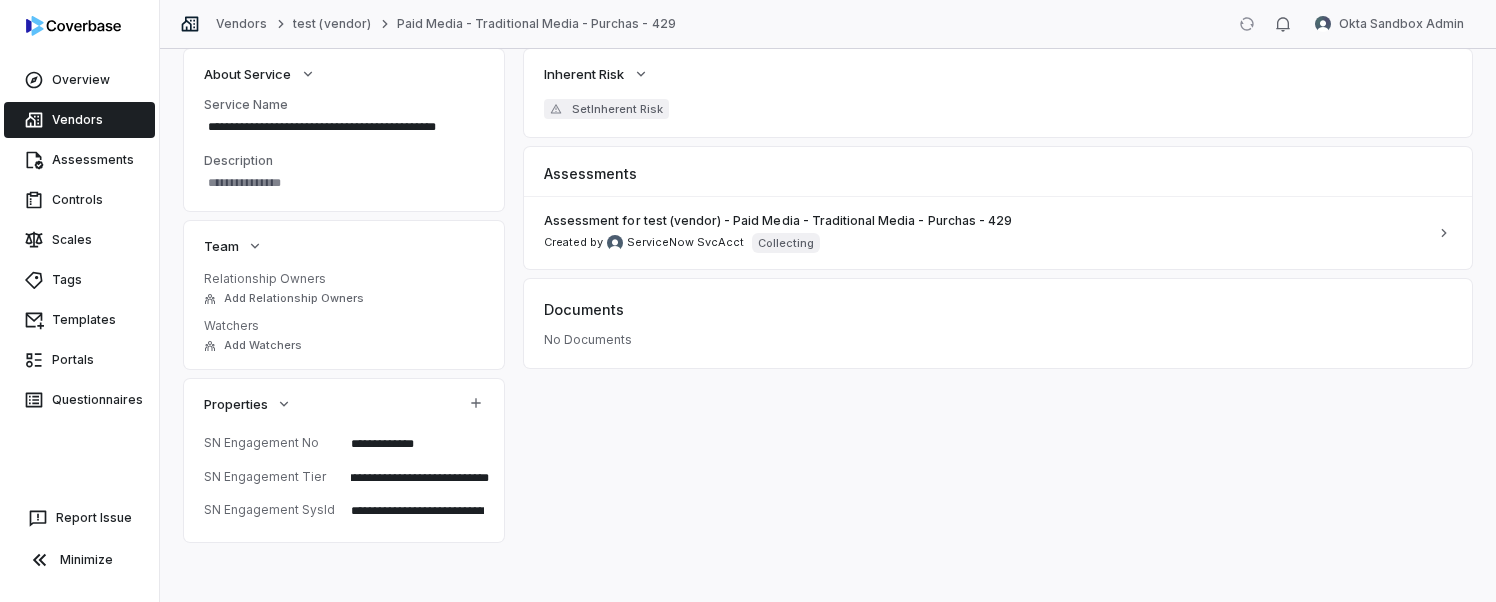 scroll, scrollTop: 0, scrollLeft: 0, axis: both 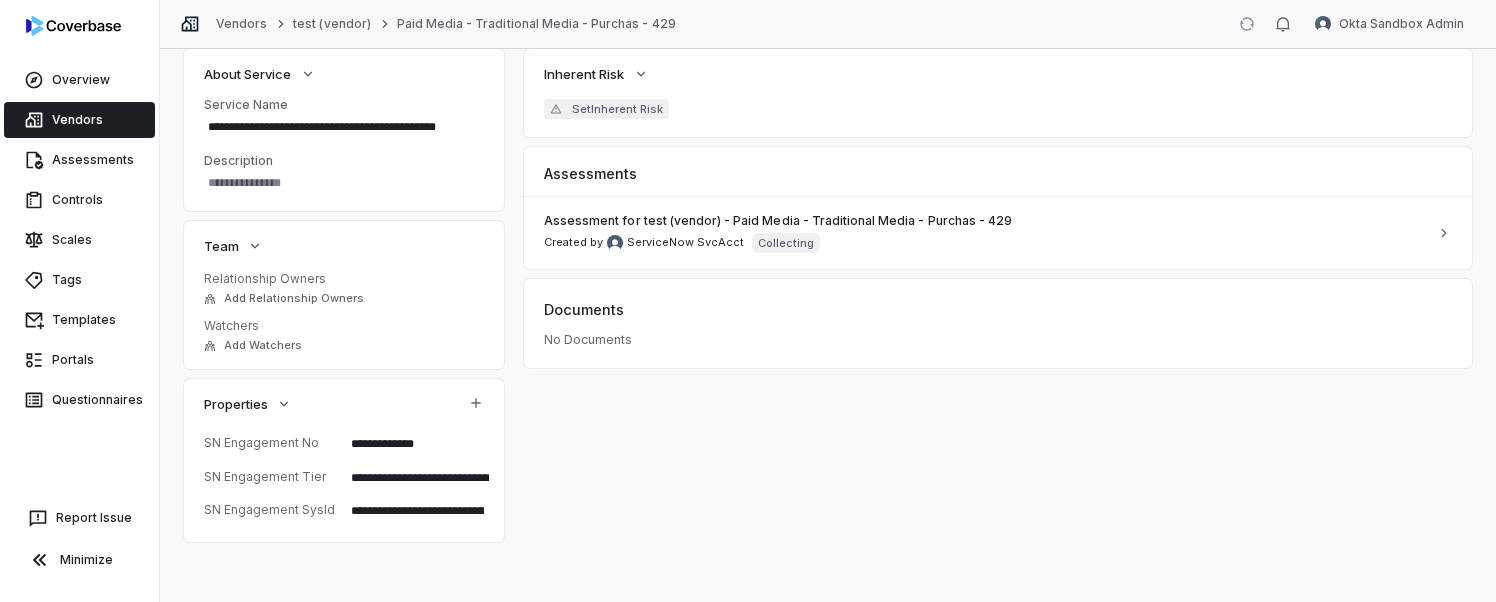 click on "**********" at bounding box center (417, 512) 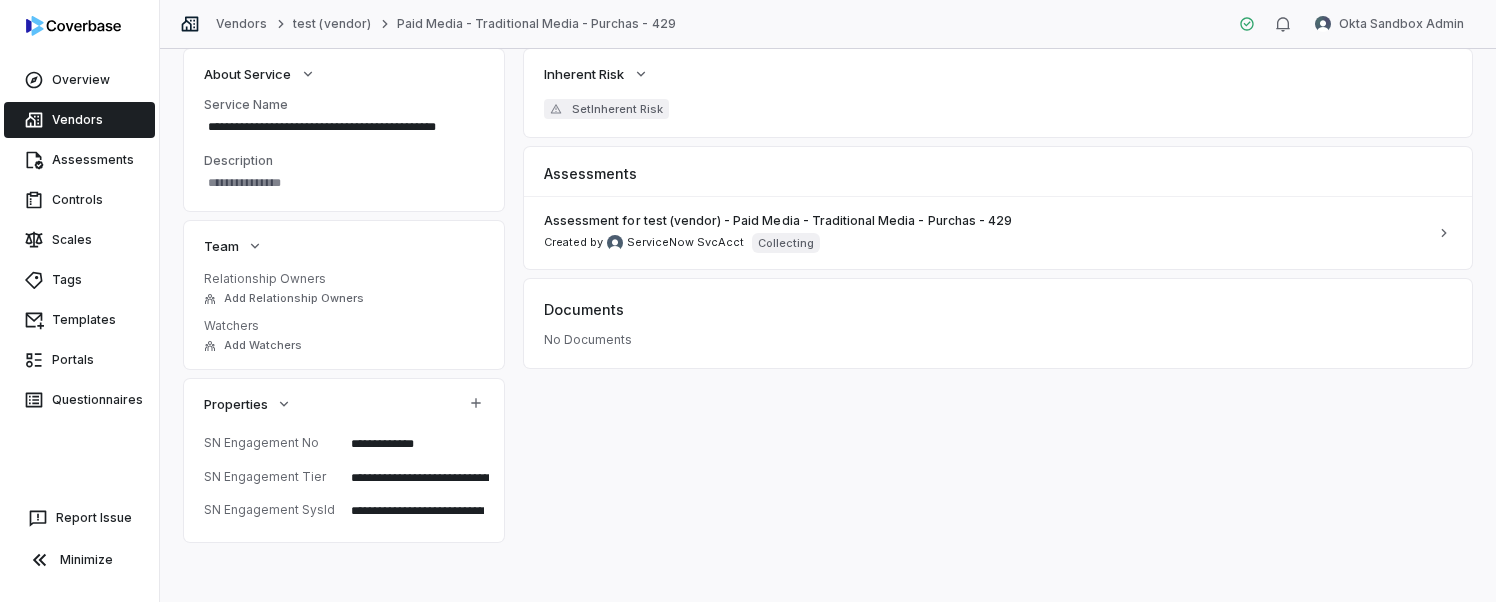 scroll, scrollTop: 0, scrollLeft: 93, axis: horizontal 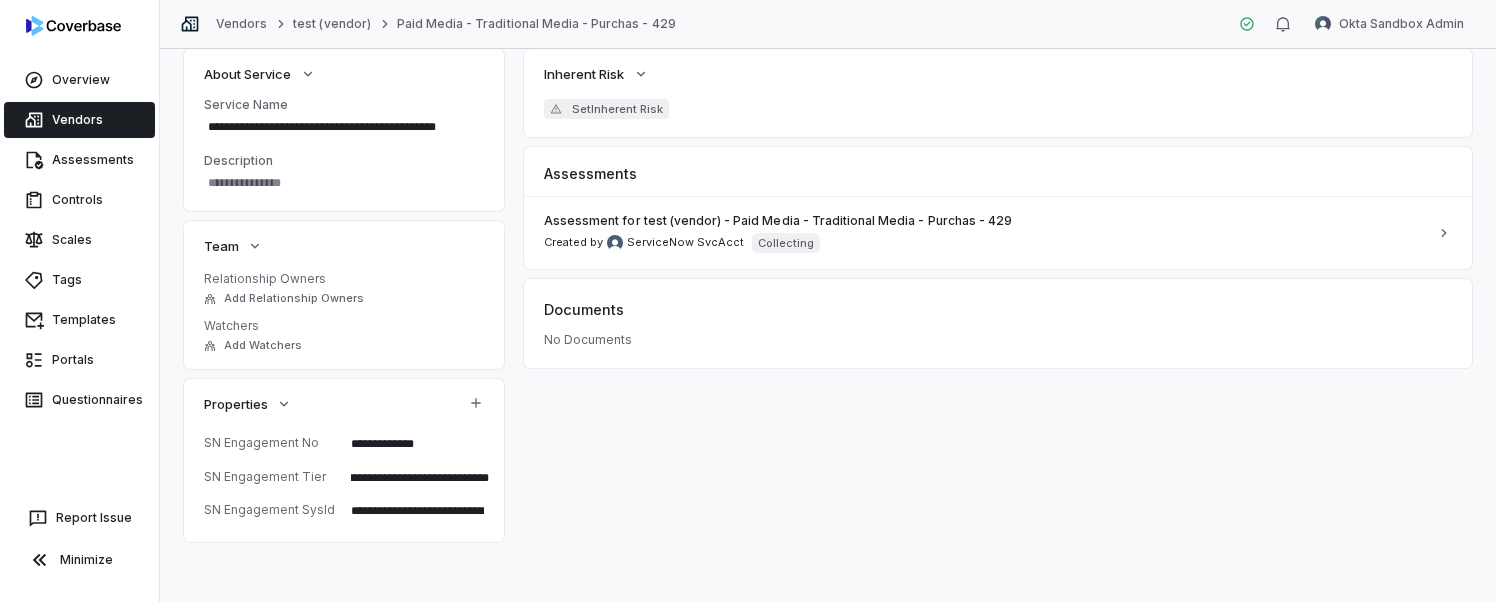 drag, startPoint x: 341, startPoint y: 475, endPoint x: 543, endPoint y: 485, distance: 202.24738 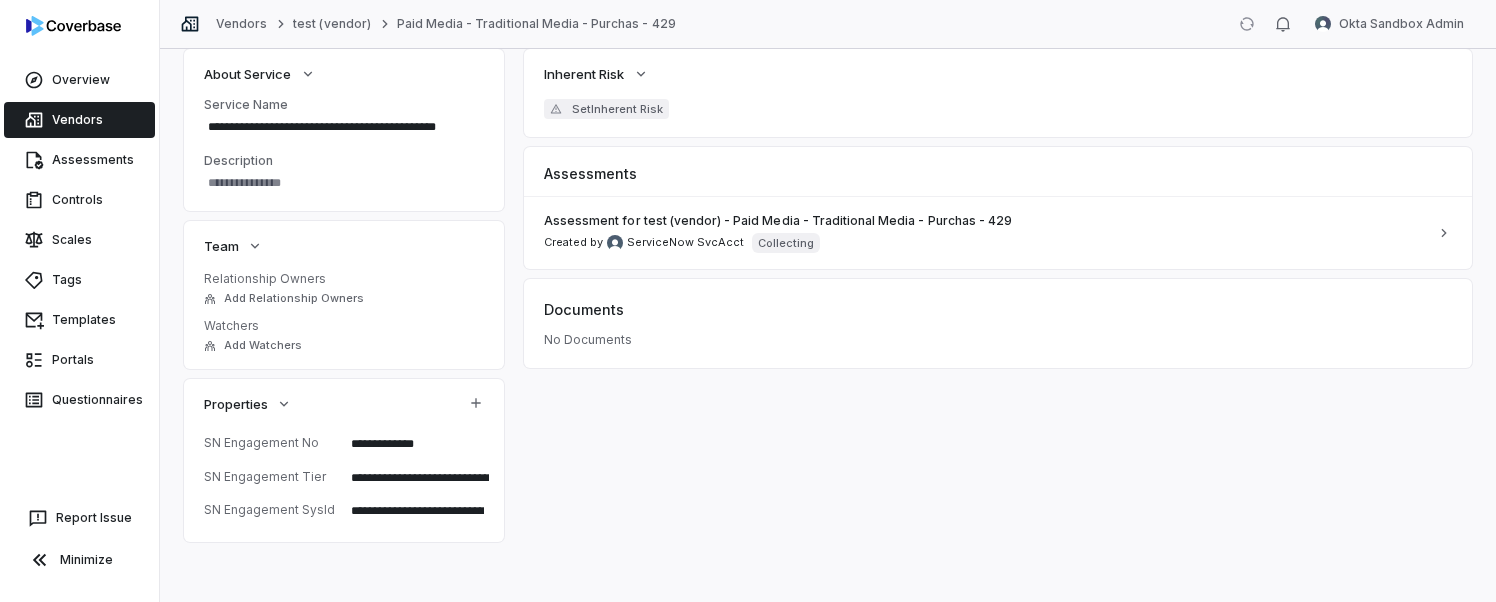 click on "Inherent Risk Set  Inherent Risk Assessments No Assessments Assessments Assessment for test (vendor) - Paid Media - Traditional Media - Purchas - 429 Created by   ServiceNow SvcAcct Collecting Documents No Documents" at bounding box center [998, 295] 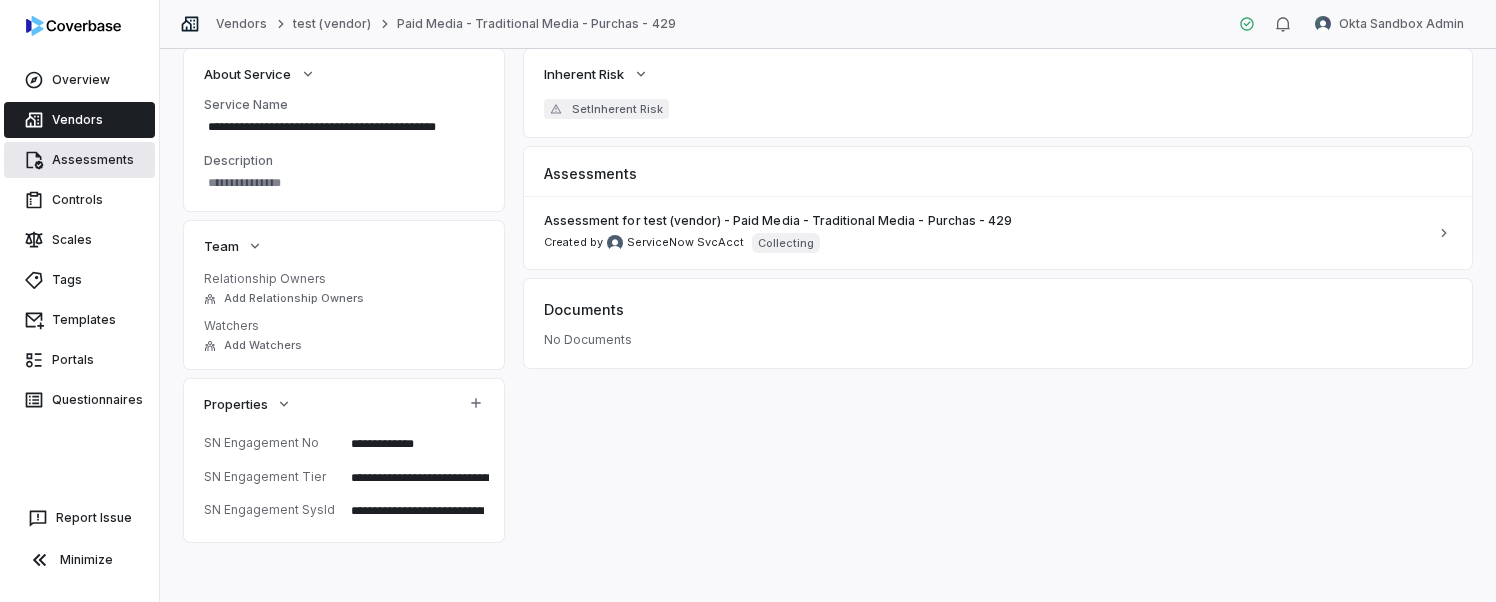 click on "Assessments" at bounding box center (79, 160) 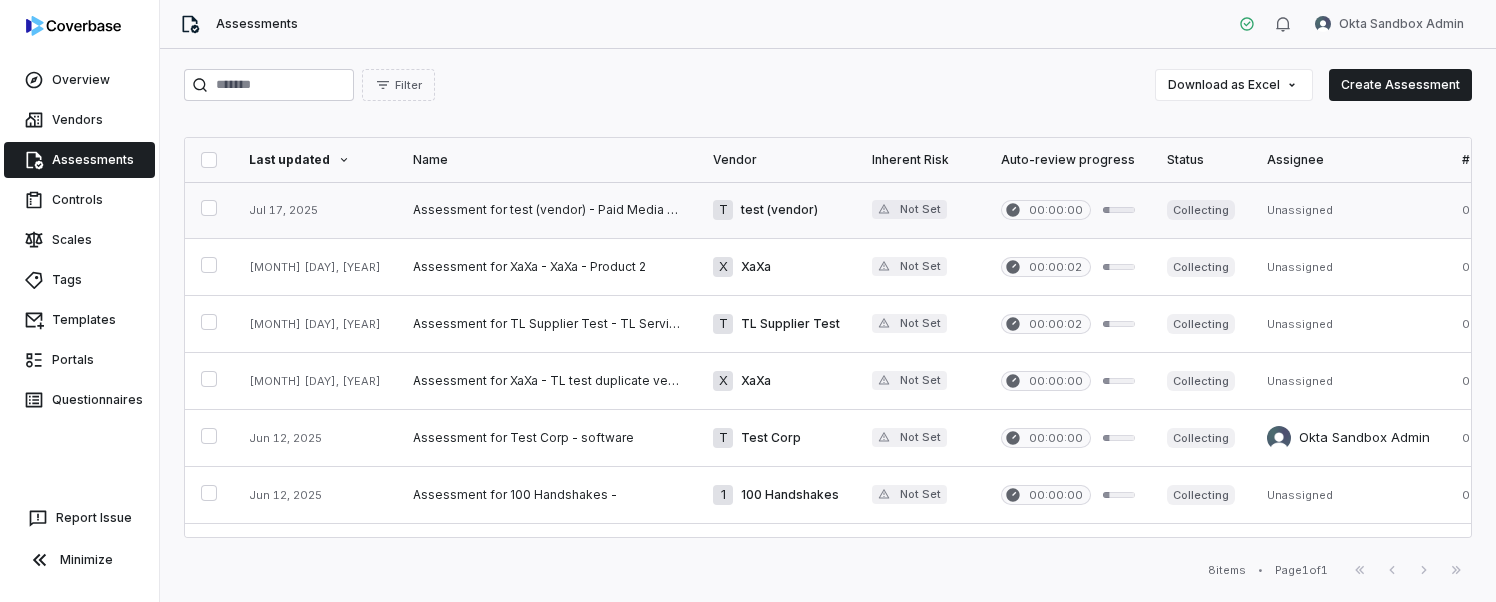 click at bounding box center (315, 210) 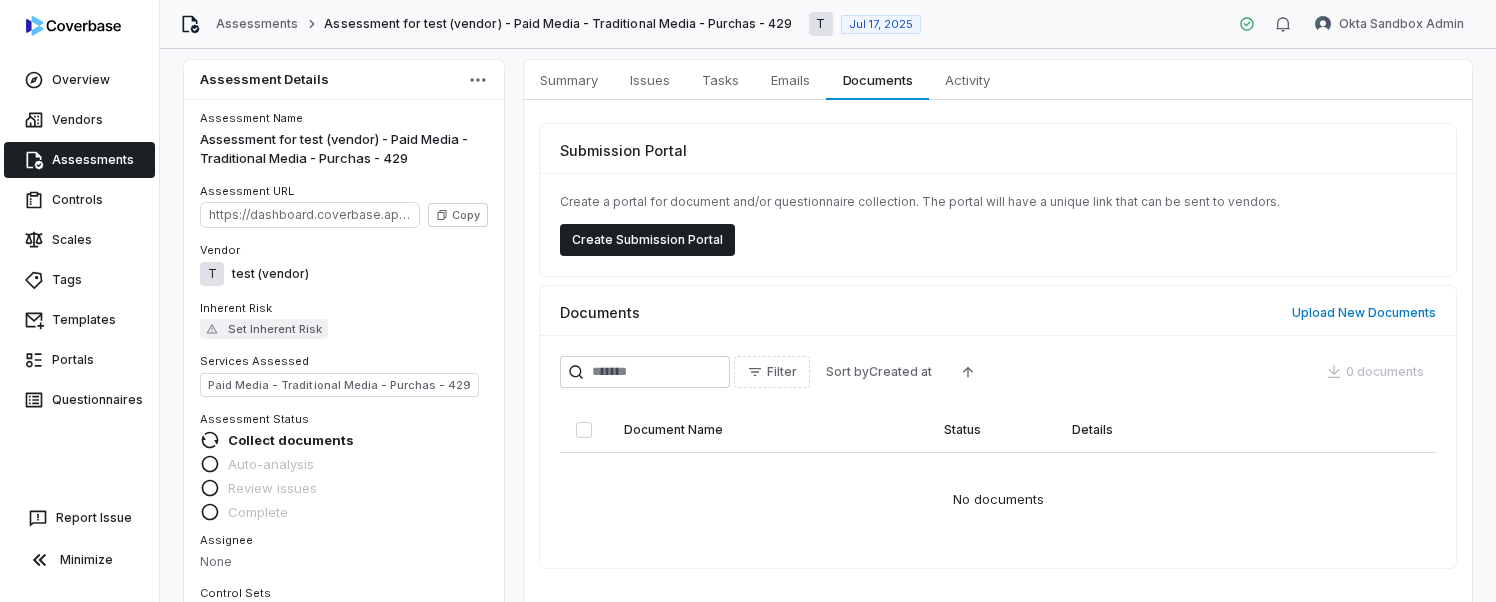 scroll, scrollTop: 0, scrollLeft: 0, axis: both 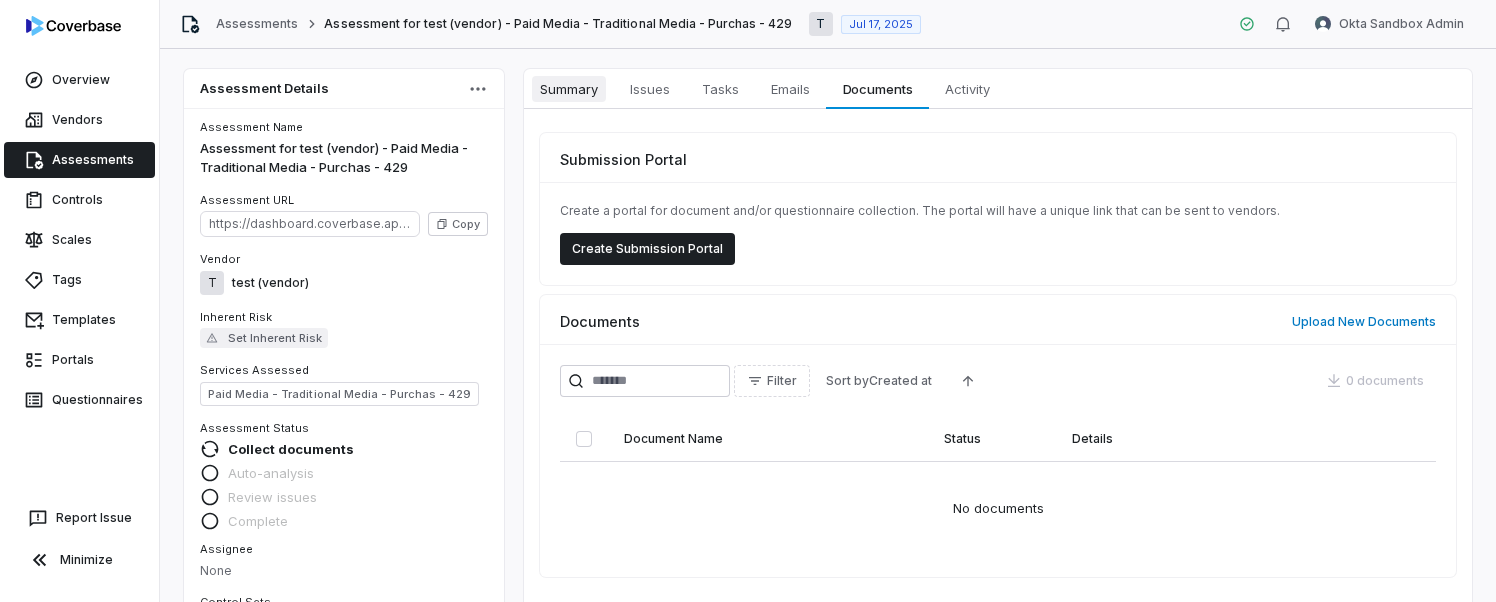 click on "Summary" at bounding box center [569, 89] 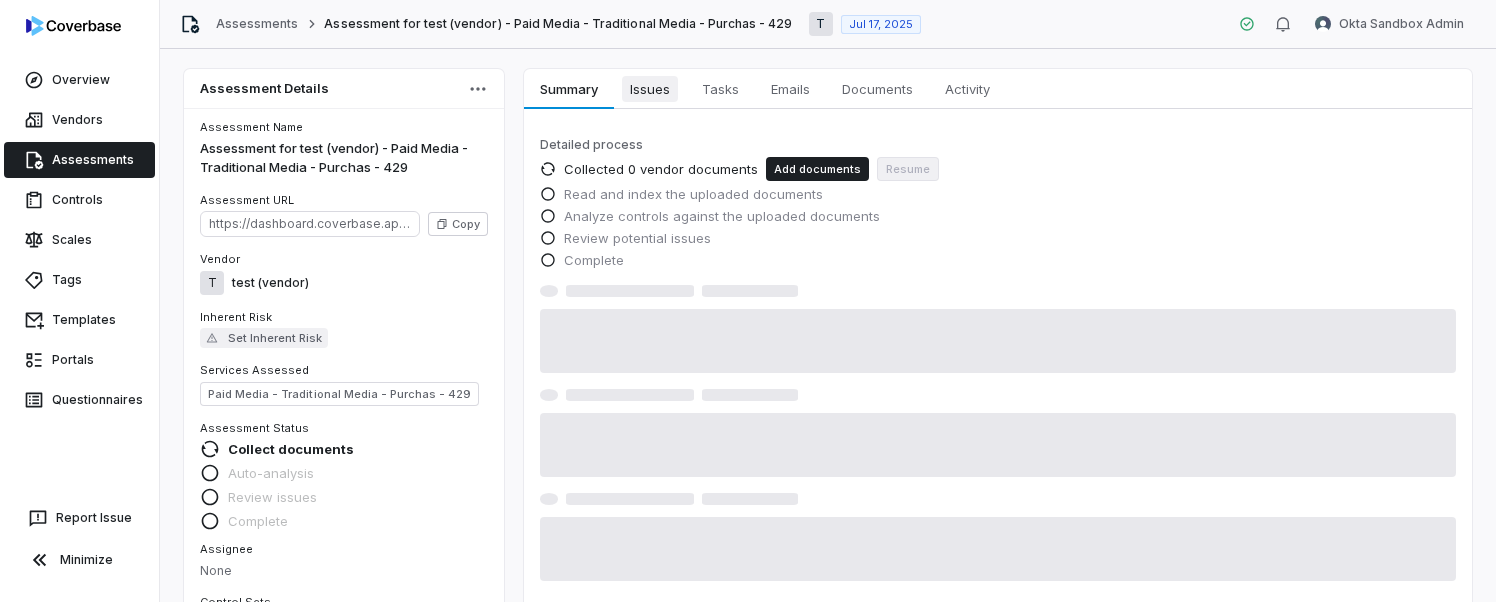 click on "Issues" at bounding box center (650, 89) 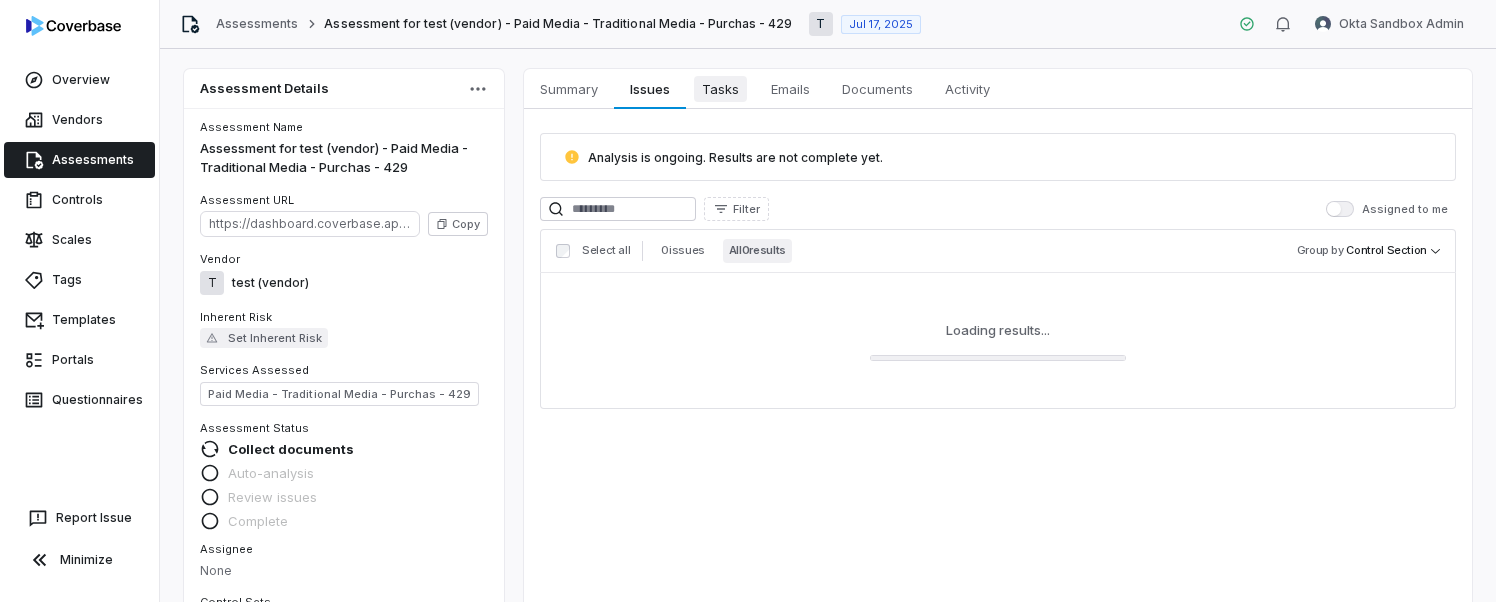click on "Tasks" at bounding box center (720, 89) 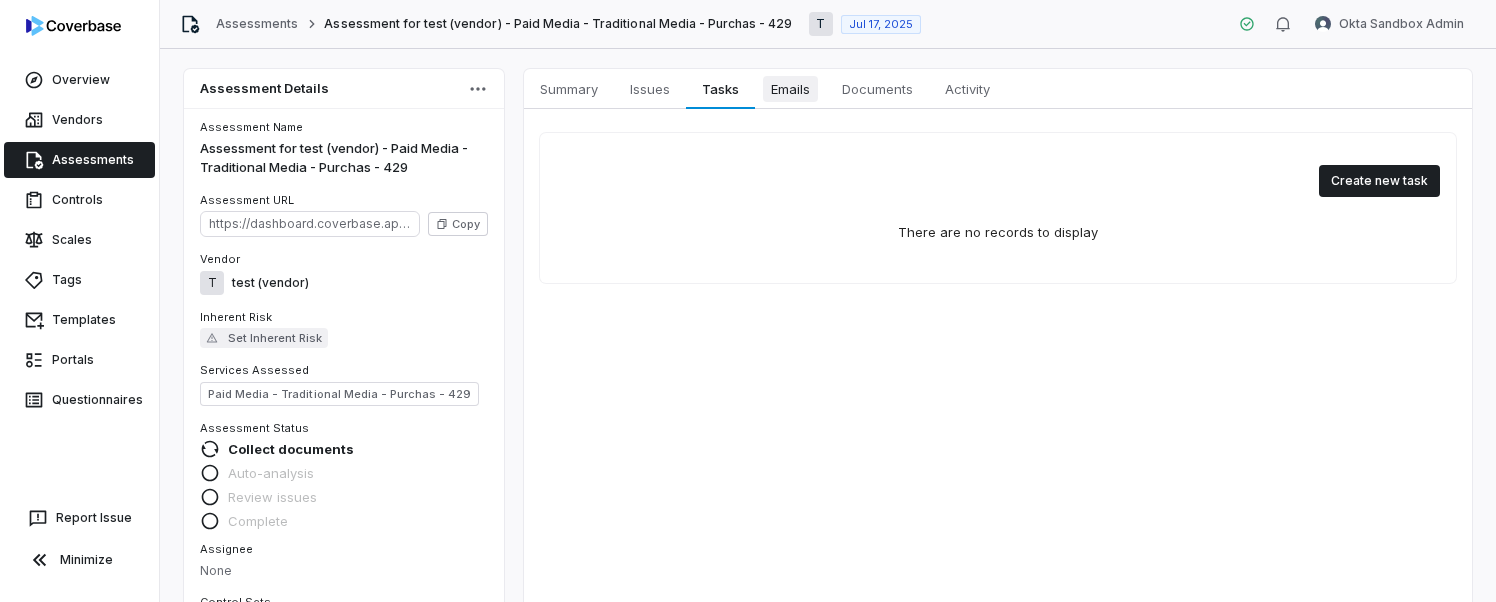 click on "Emails" at bounding box center [790, 89] 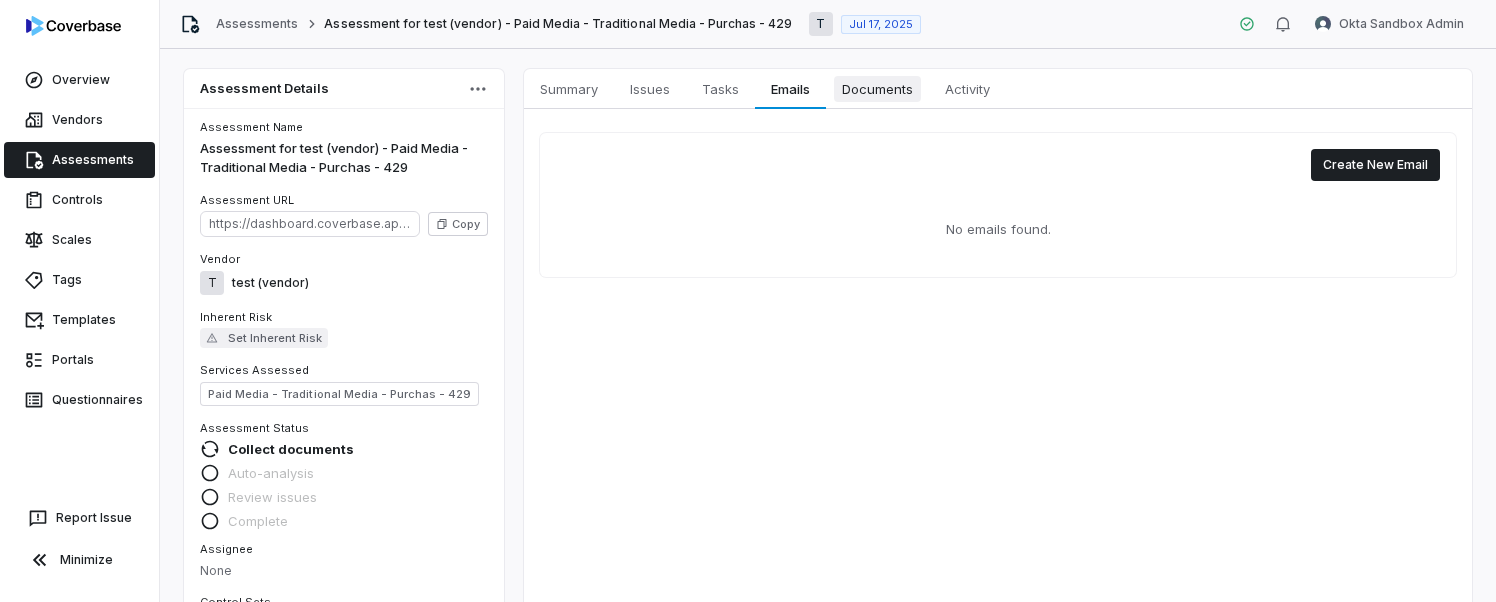 click on "Documents" at bounding box center [877, 89] 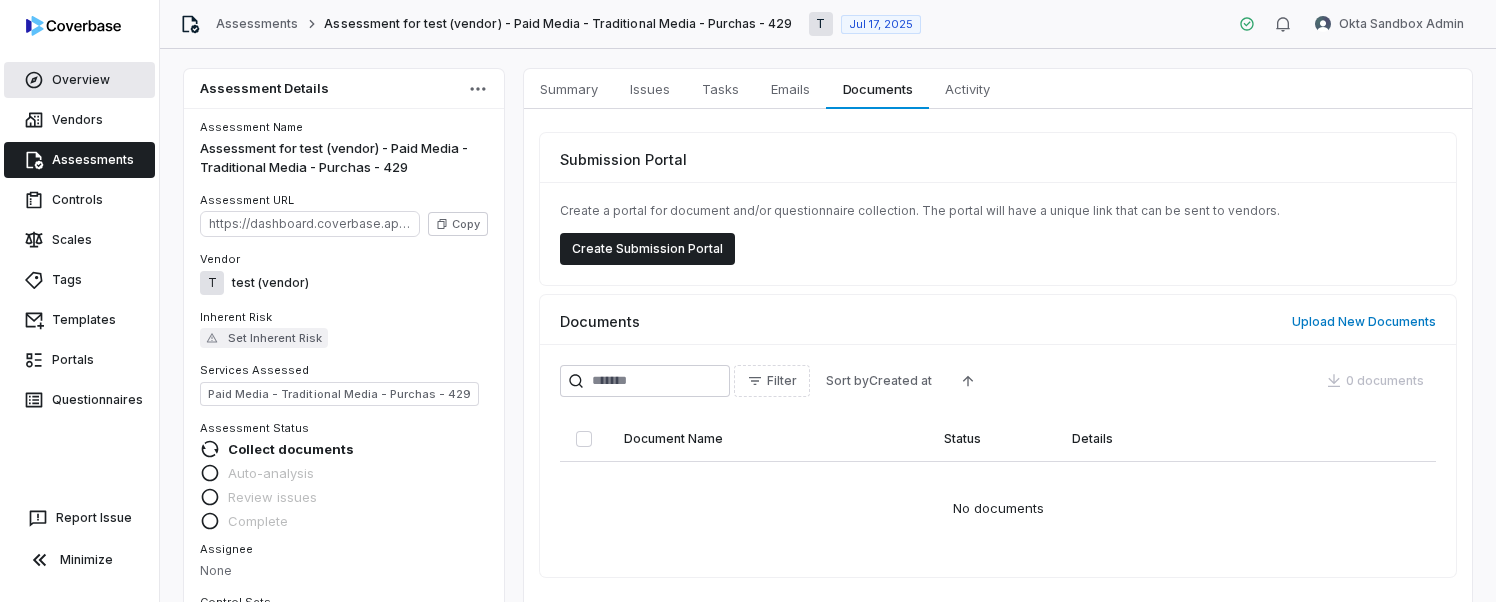 click on "Overview" at bounding box center (79, 80) 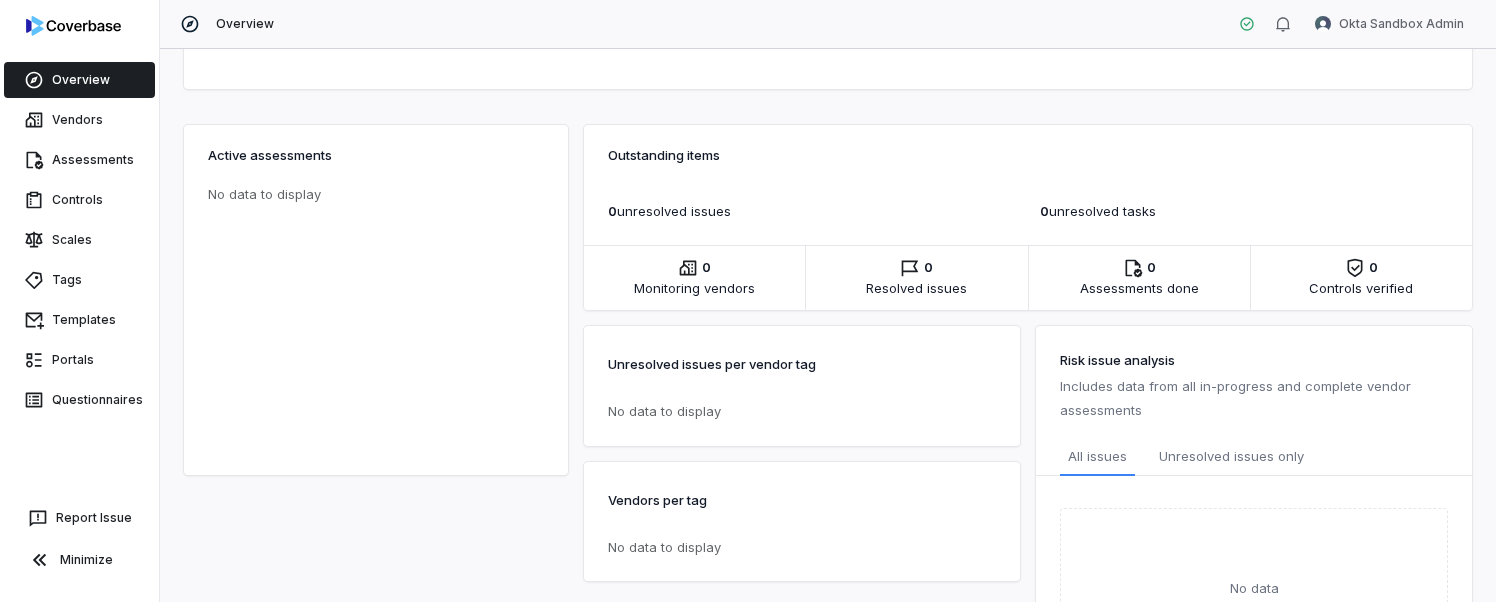 scroll, scrollTop: 411, scrollLeft: 0, axis: vertical 